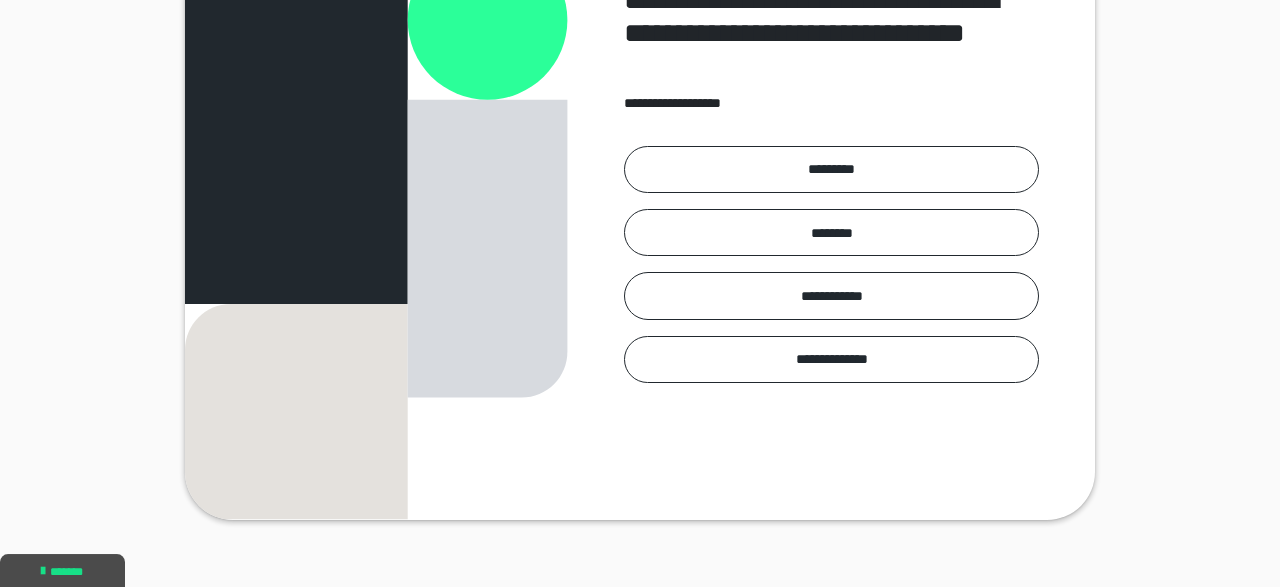 scroll, scrollTop: 208, scrollLeft: 0, axis: vertical 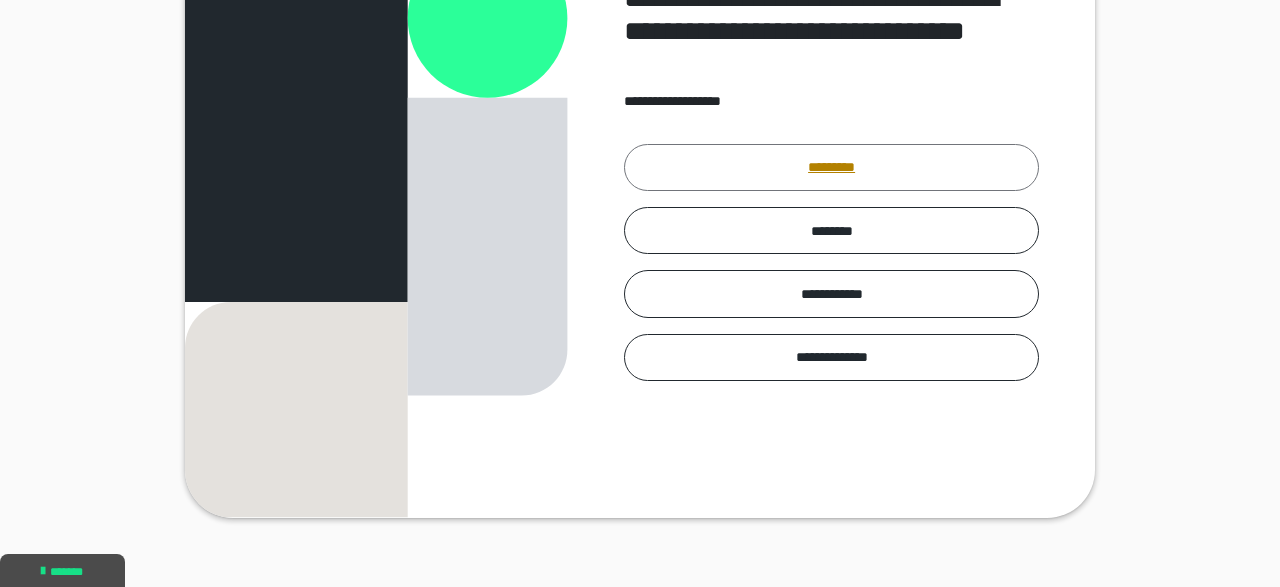 click on "*********" at bounding box center (831, 167) 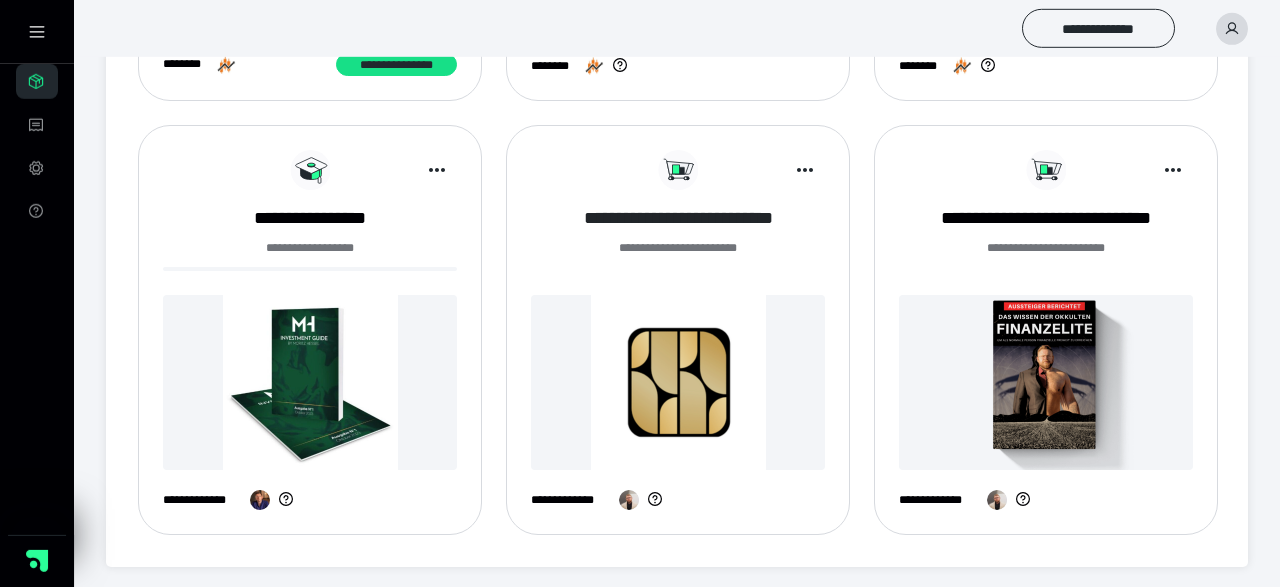 scroll, scrollTop: 626, scrollLeft: 0, axis: vertical 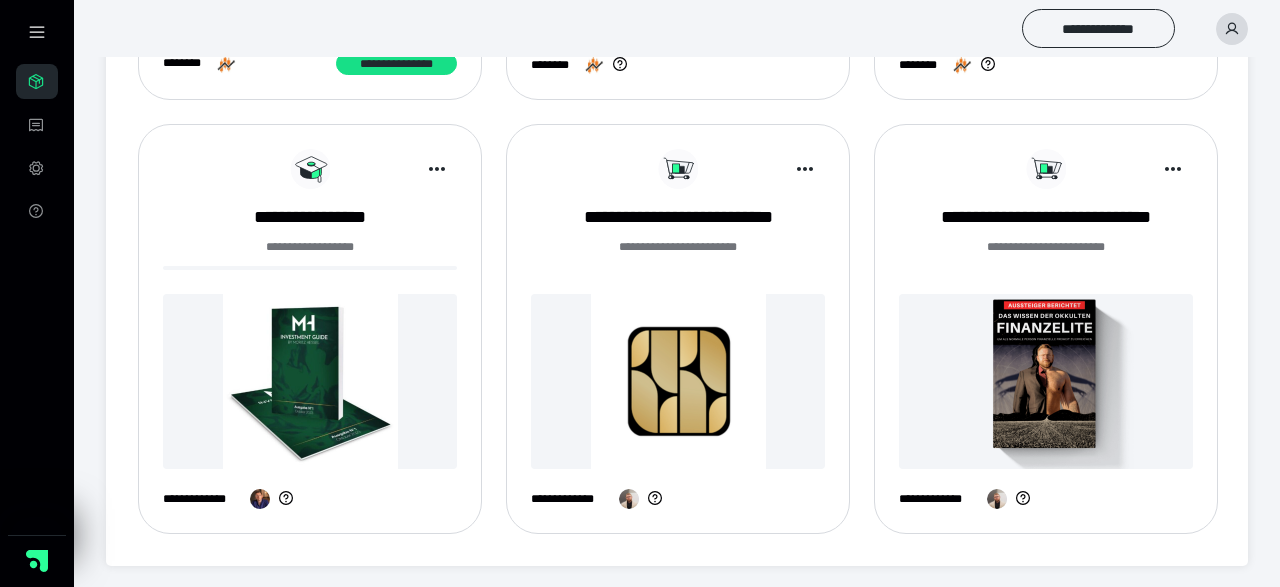 click at bounding box center [310, 381] 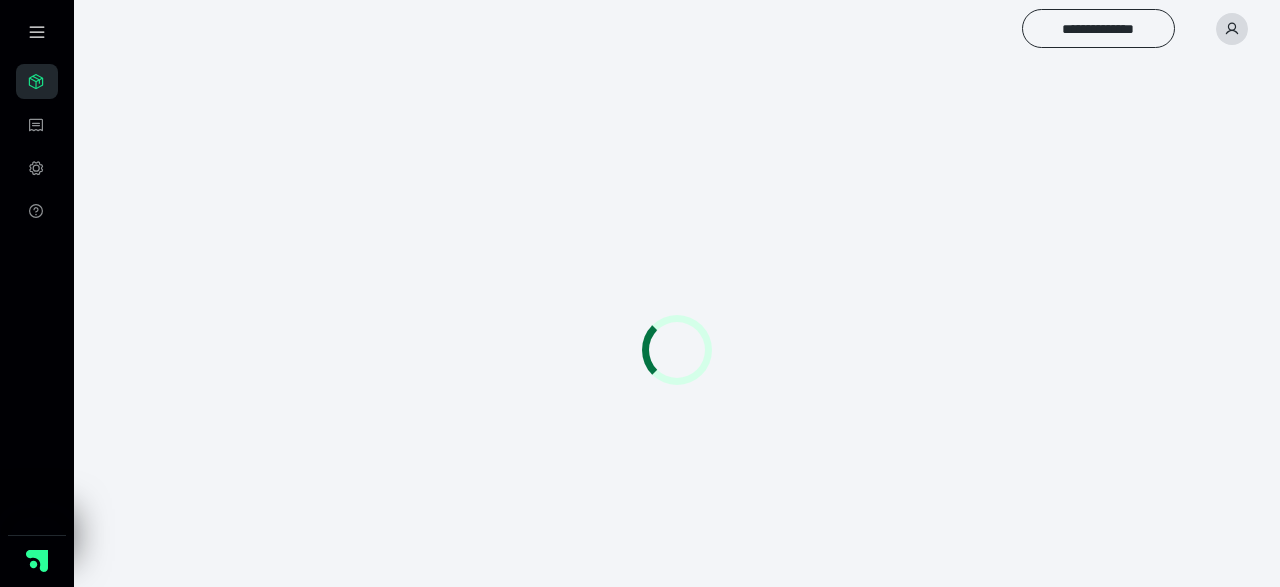 scroll, scrollTop: 0, scrollLeft: 0, axis: both 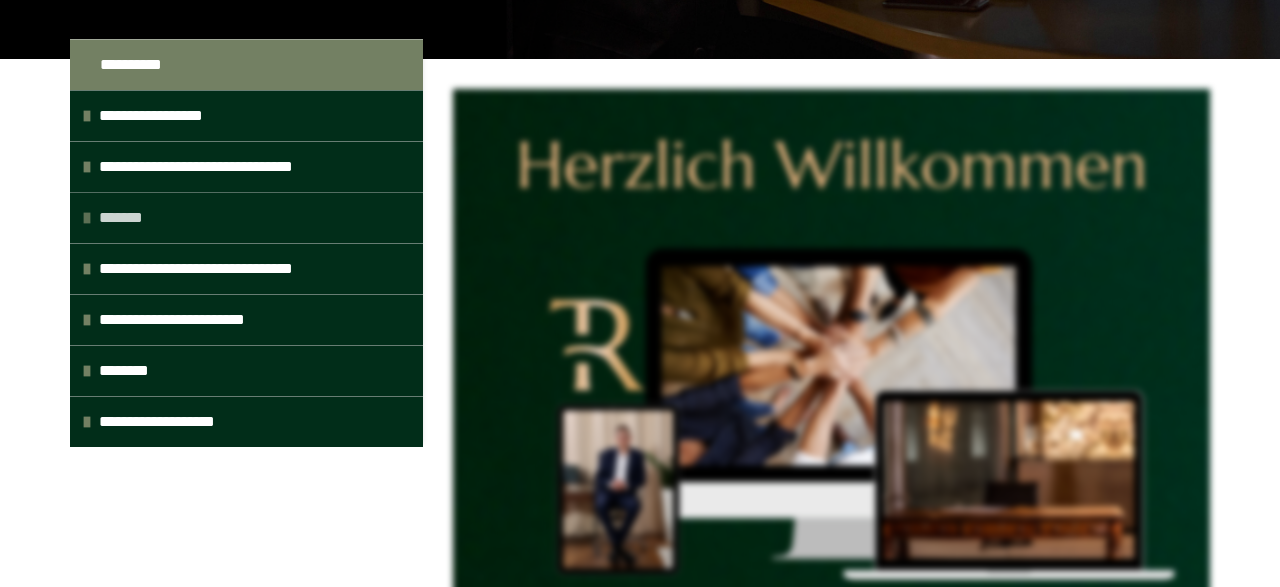 click on "*******" at bounding box center (131, 218) 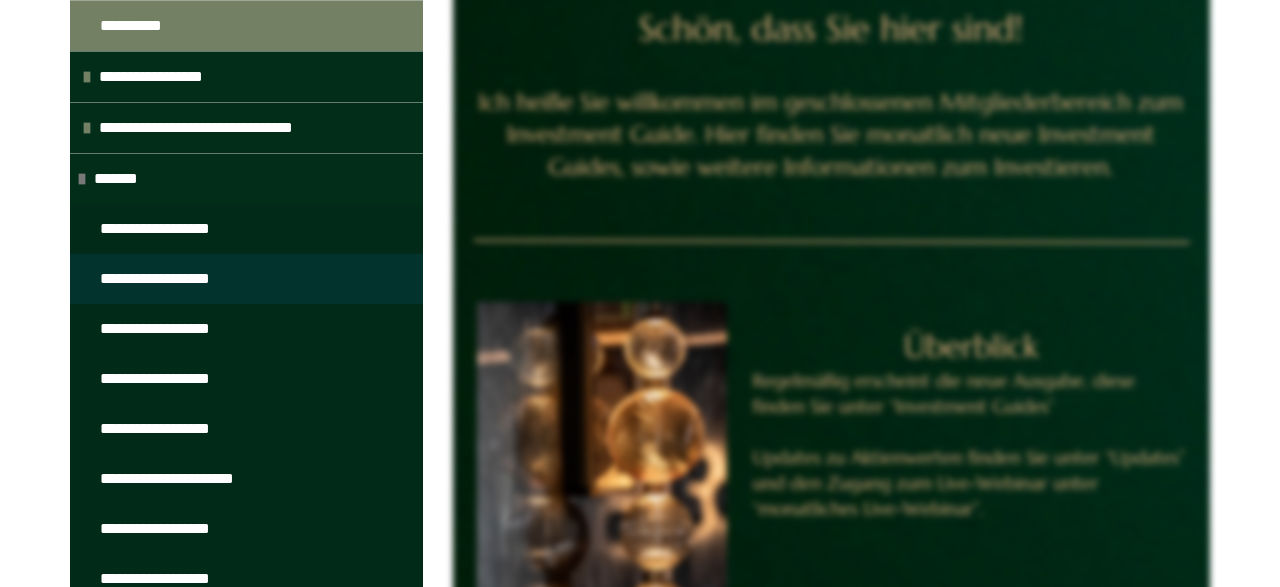scroll, scrollTop: 936, scrollLeft: 0, axis: vertical 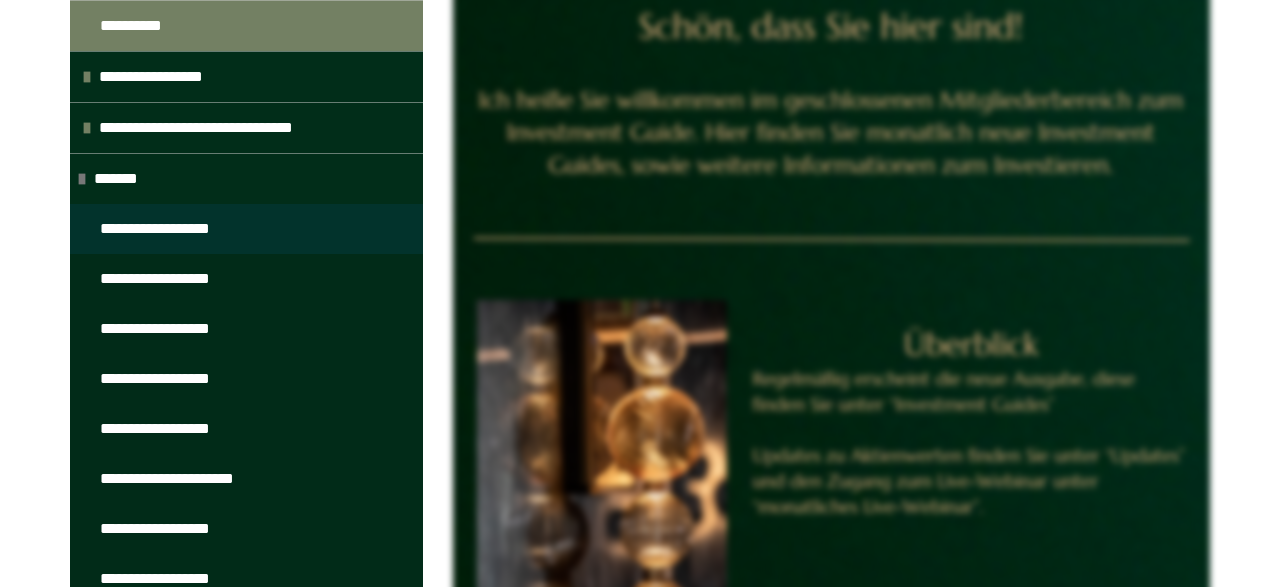 click on "**********" at bounding box center [175, 229] 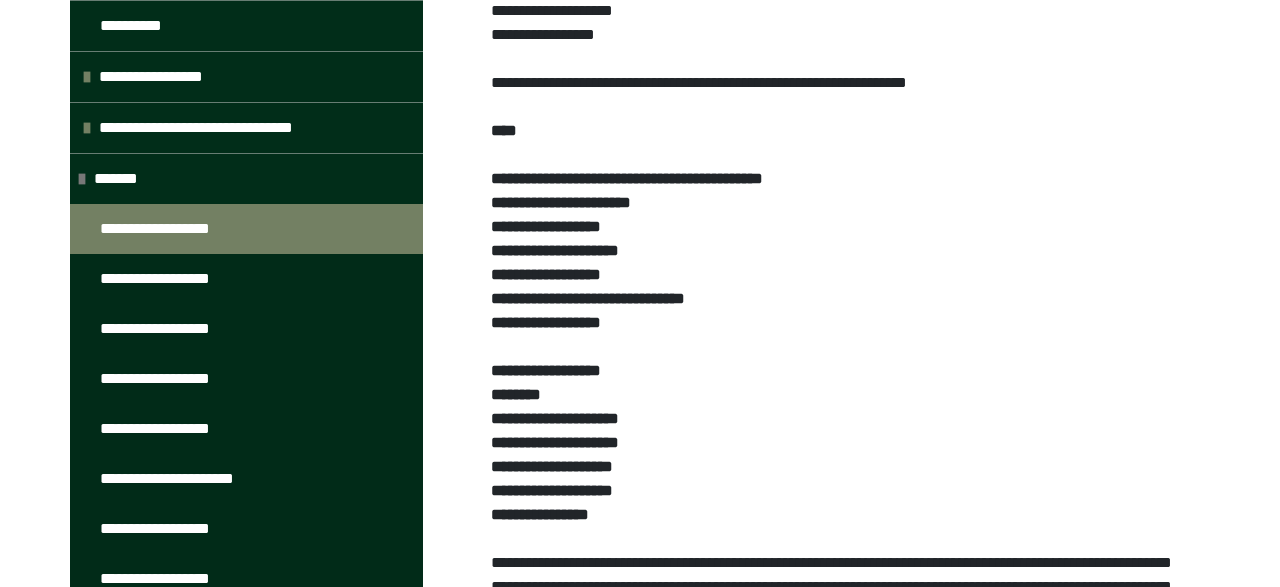 scroll, scrollTop: 776, scrollLeft: 0, axis: vertical 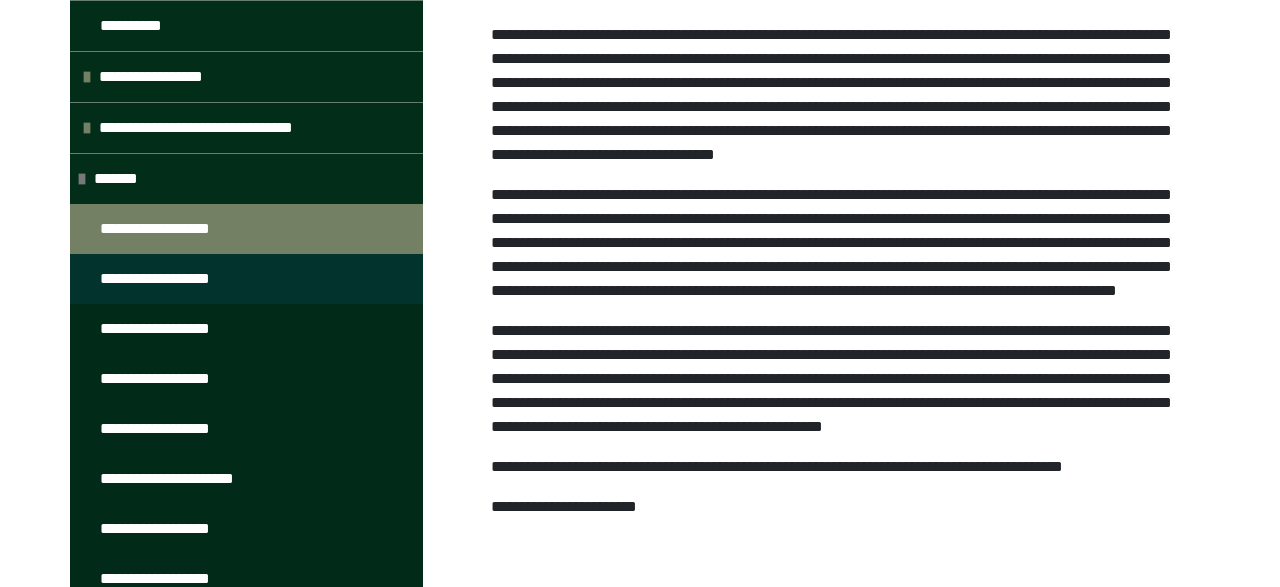click on "**********" at bounding box center [174, 279] 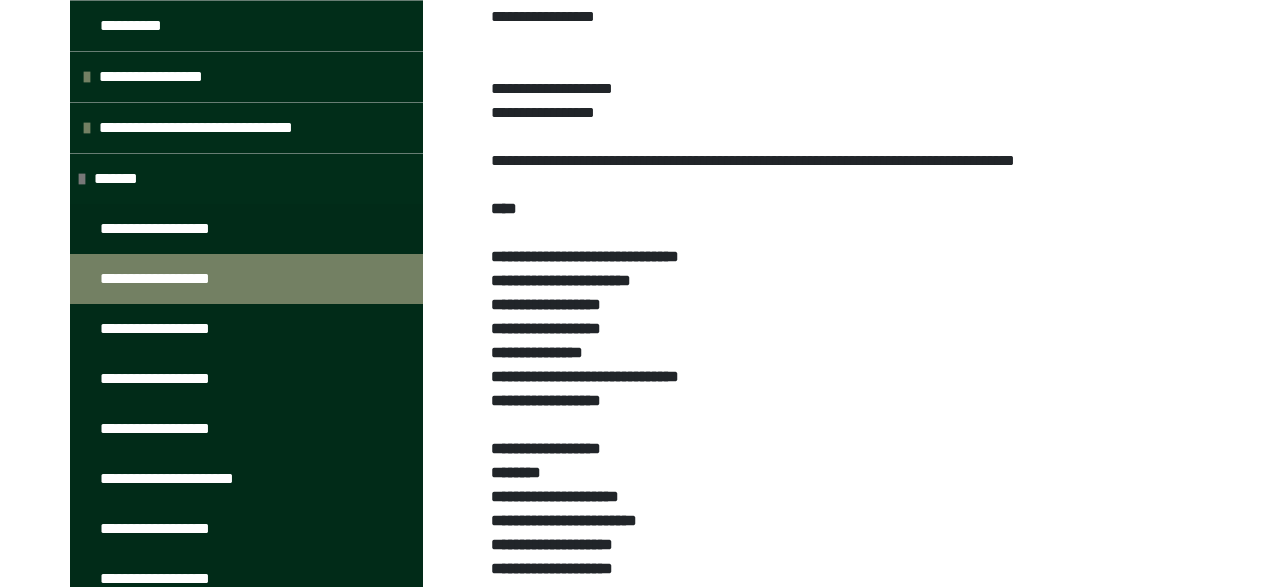 scroll, scrollTop: 753, scrollLeft: 0, axis: vertical 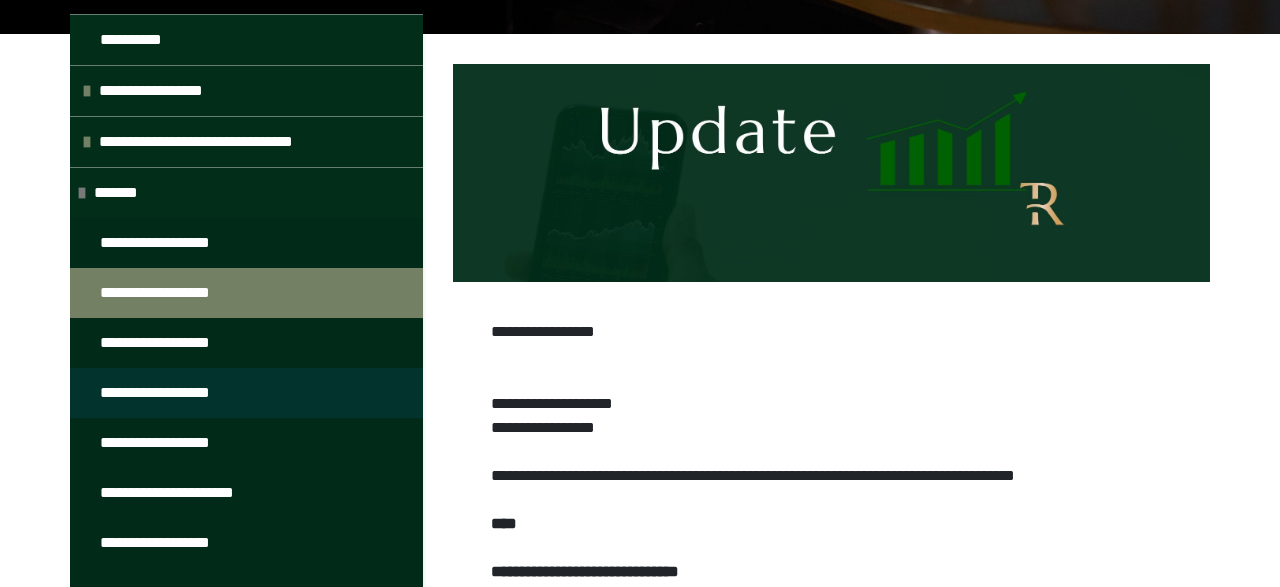 click on "**********" at bounding box center [174, 393] 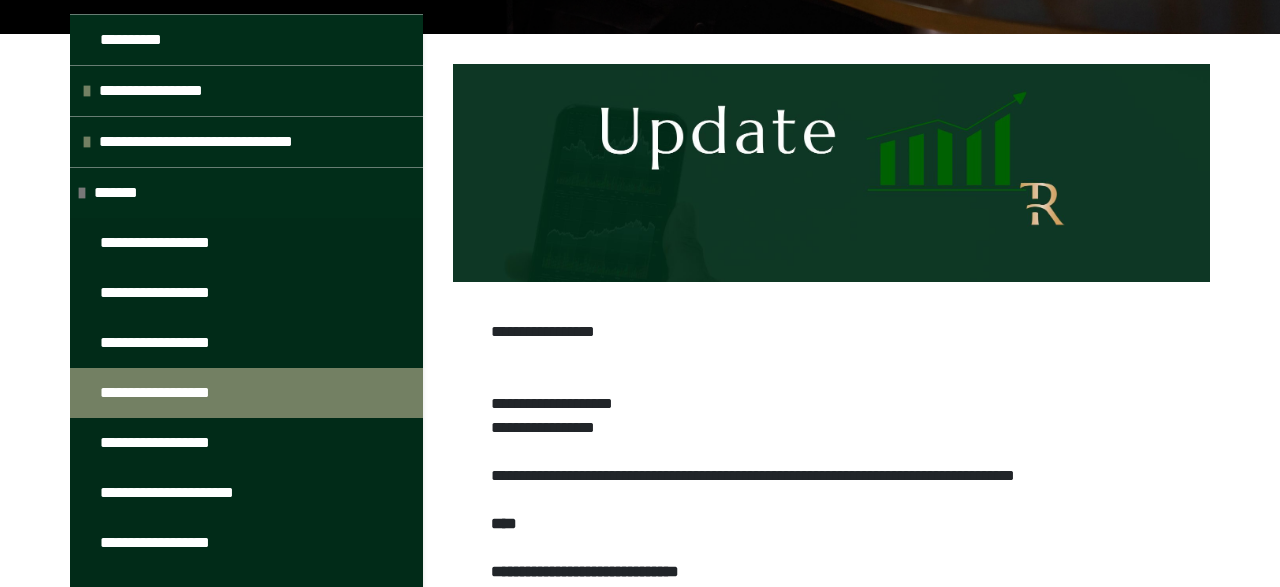 click on "**********" at bounding box center [174, 393] 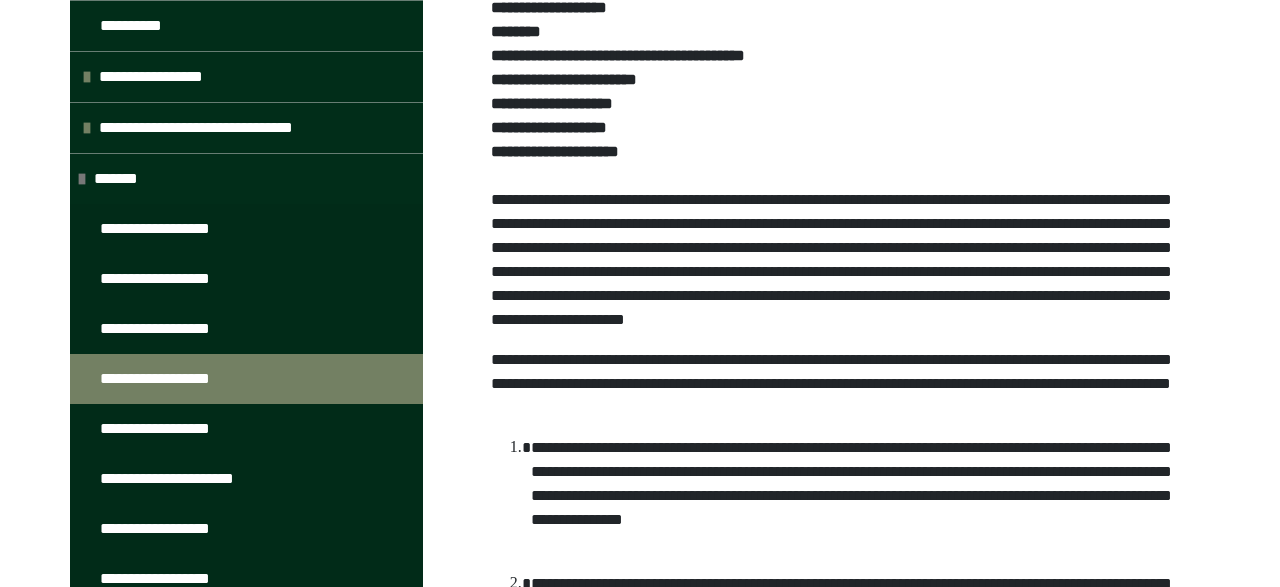 scroll, scrollTop: 1169, scrollLeft: 0, axis: vertical 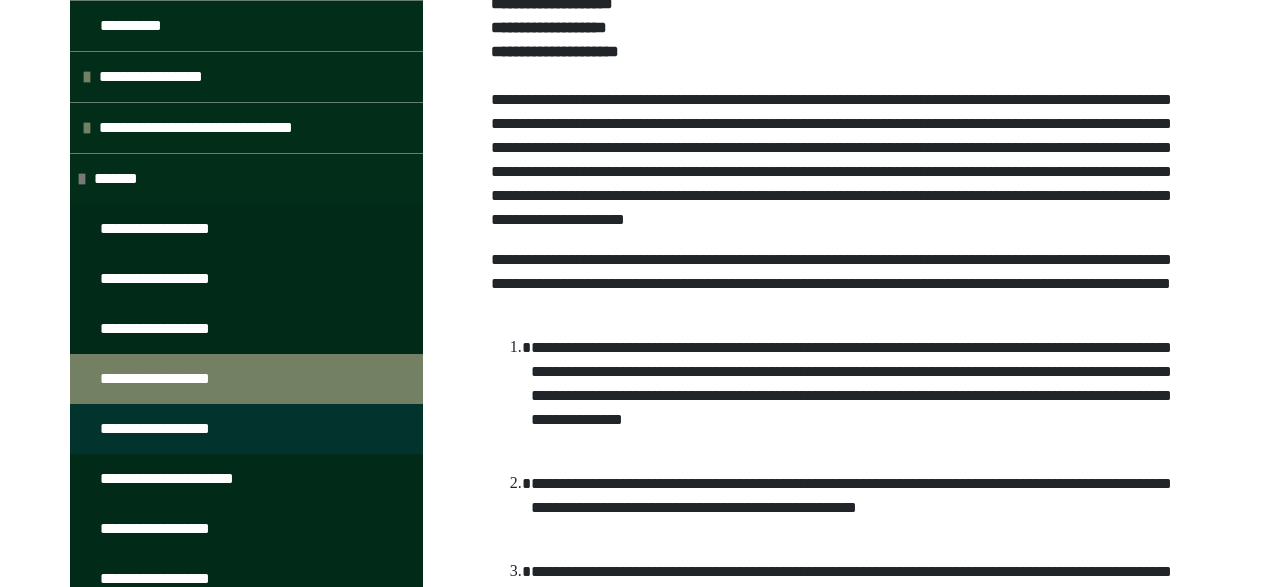 click on "**********" at bounding box center [173, 429] 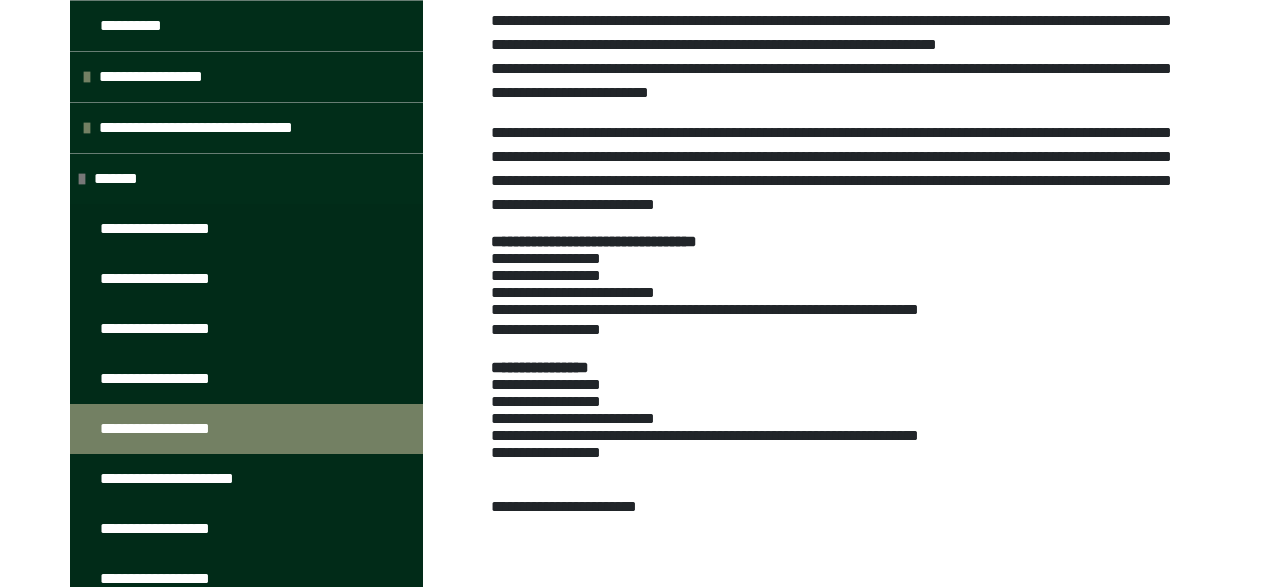 scroll, scrollTop: 1513, scrollLeft: 0, axis: vertical 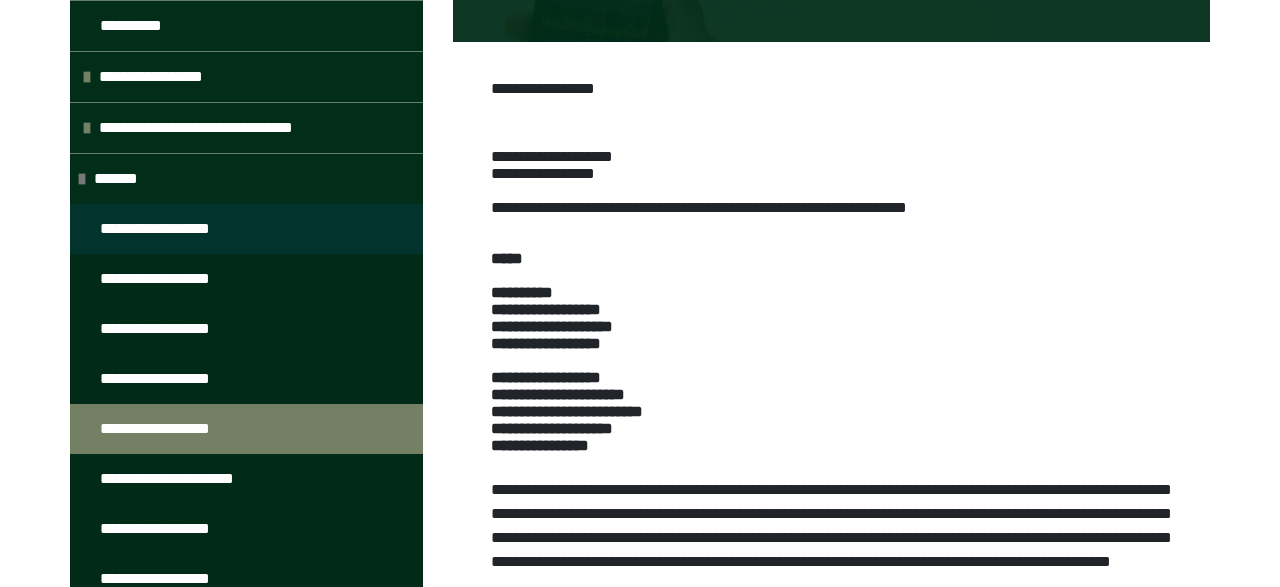 click on "**********" at bounding box center [175, 229] 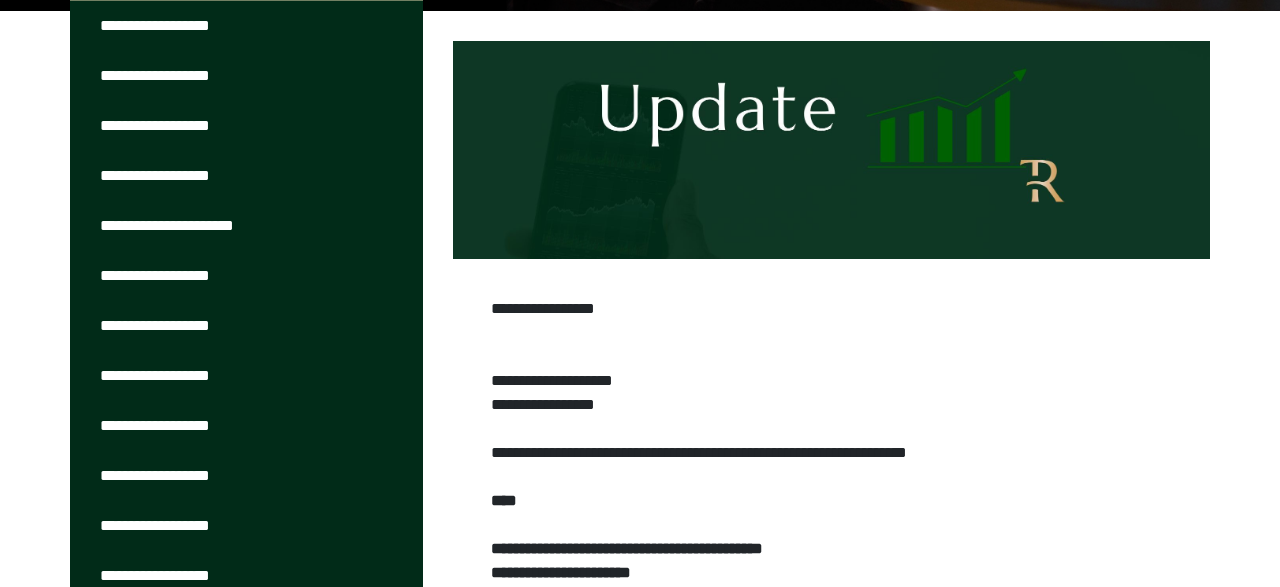 scroll, scrollTop: 288, scrollLeft: 0, axis: vertical 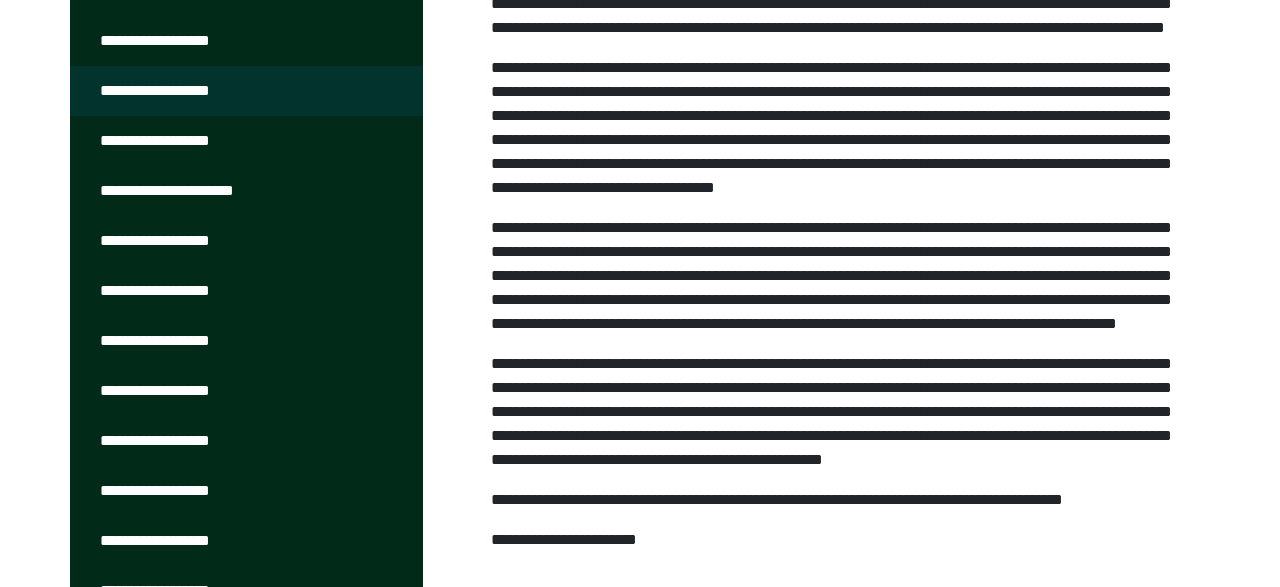 click on "**********" at bounding box center (174, 91) 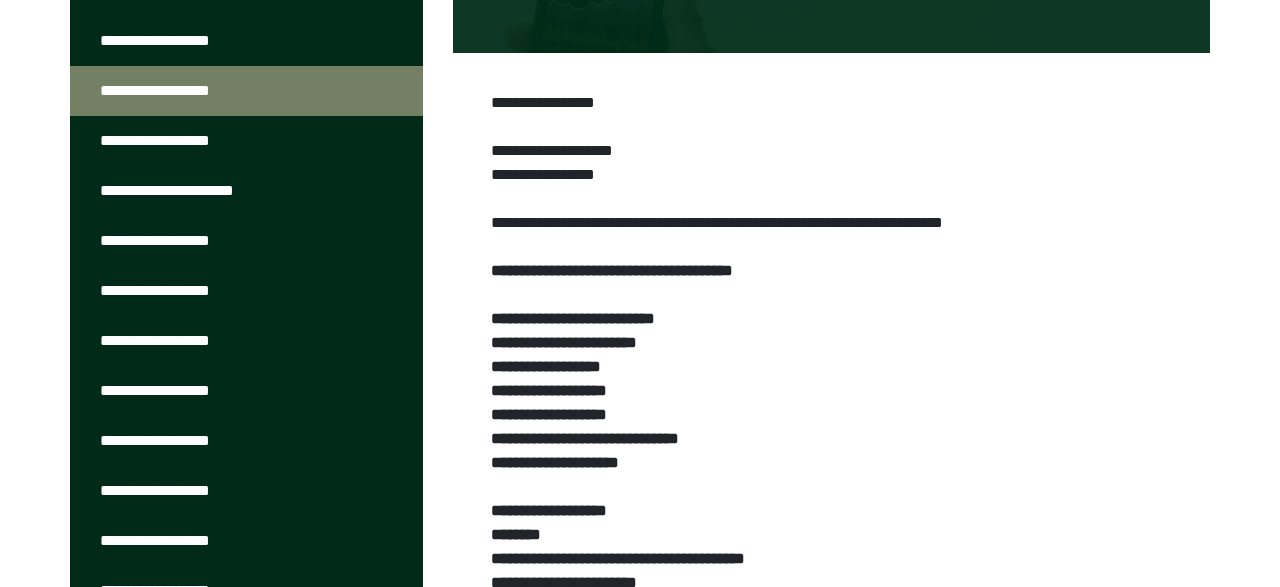 scroll, scrollTop: 568, scrollLeft: 0, axis: vertical 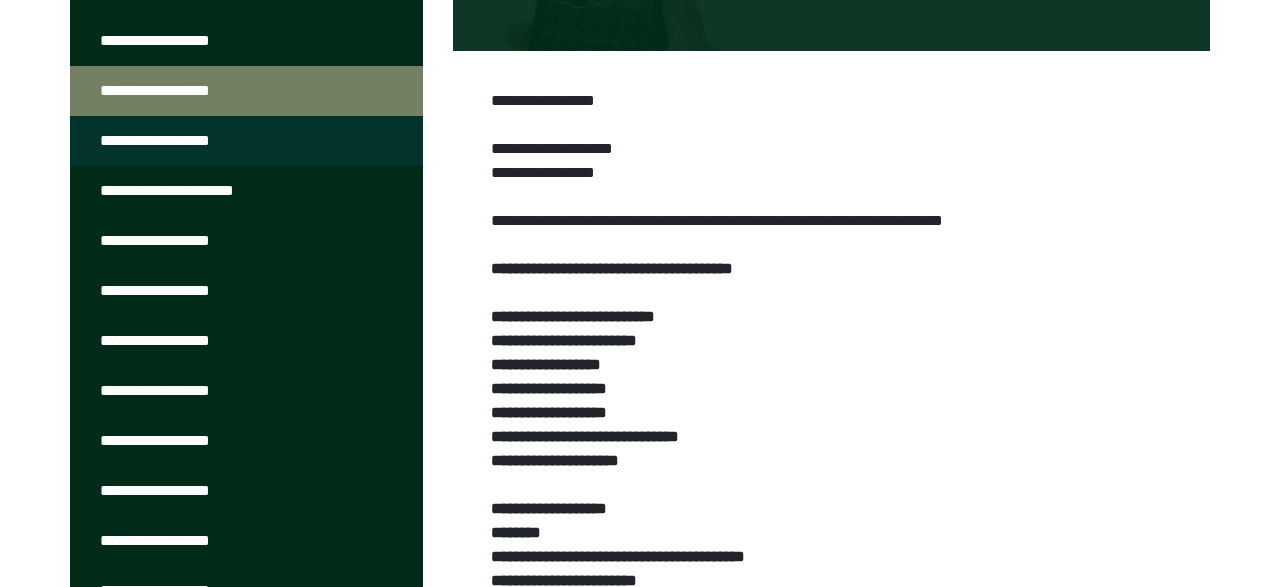 click on "**********" at bounding box center [173, 141] 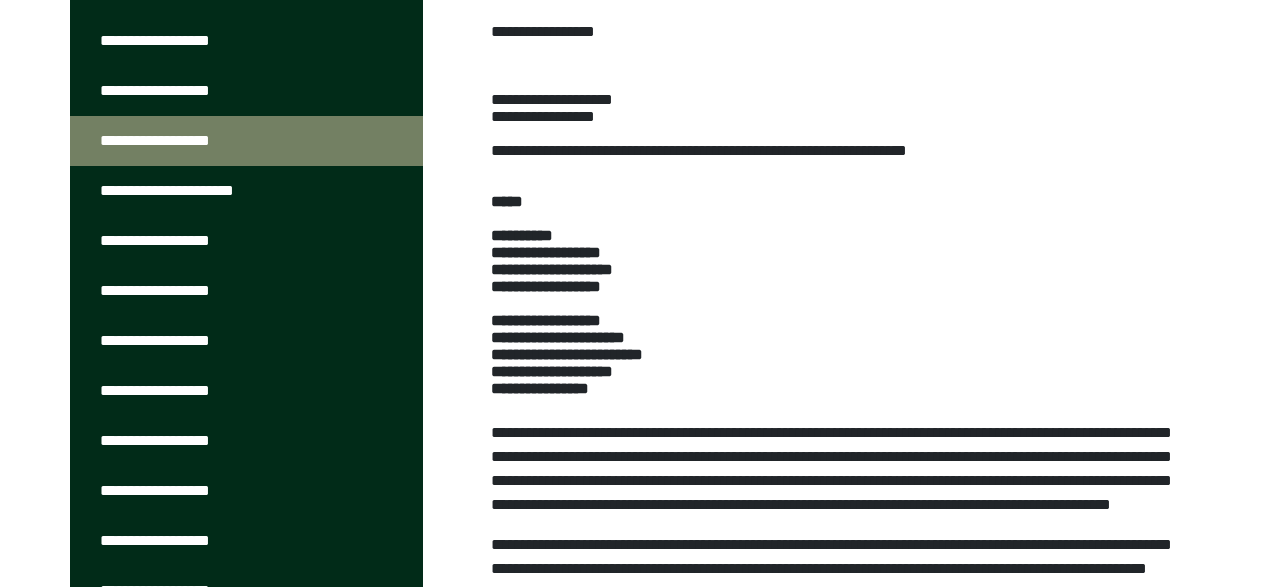 scroll, scrollTop: 672, scrollLeft: 0, axis: vertical 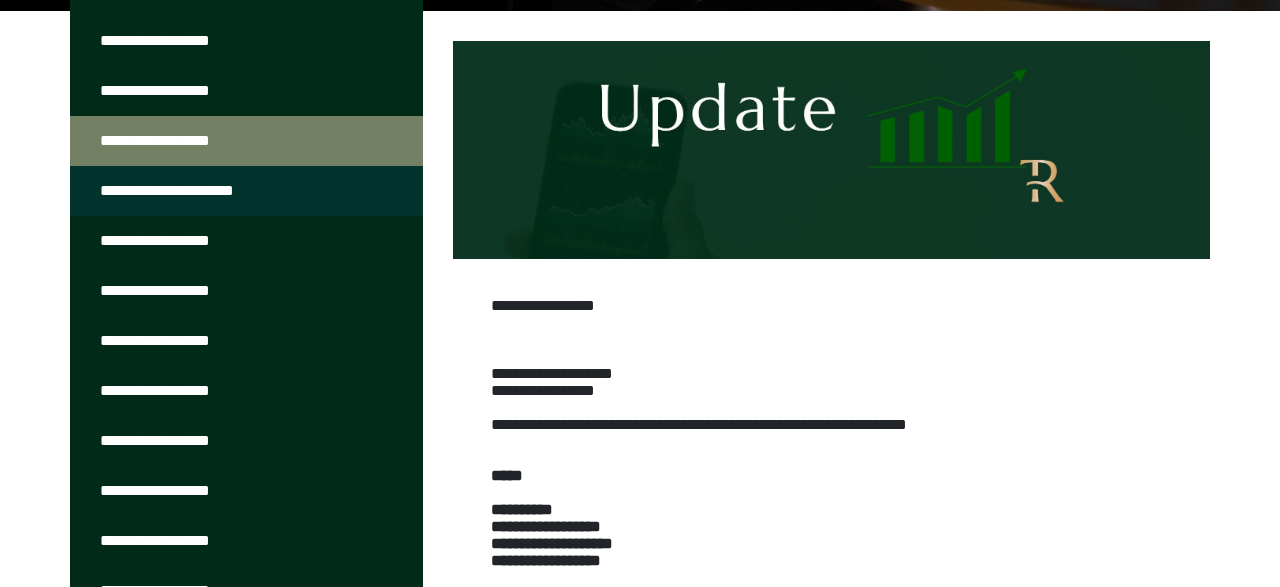 click on "**********" at bounding box center (188, 191) 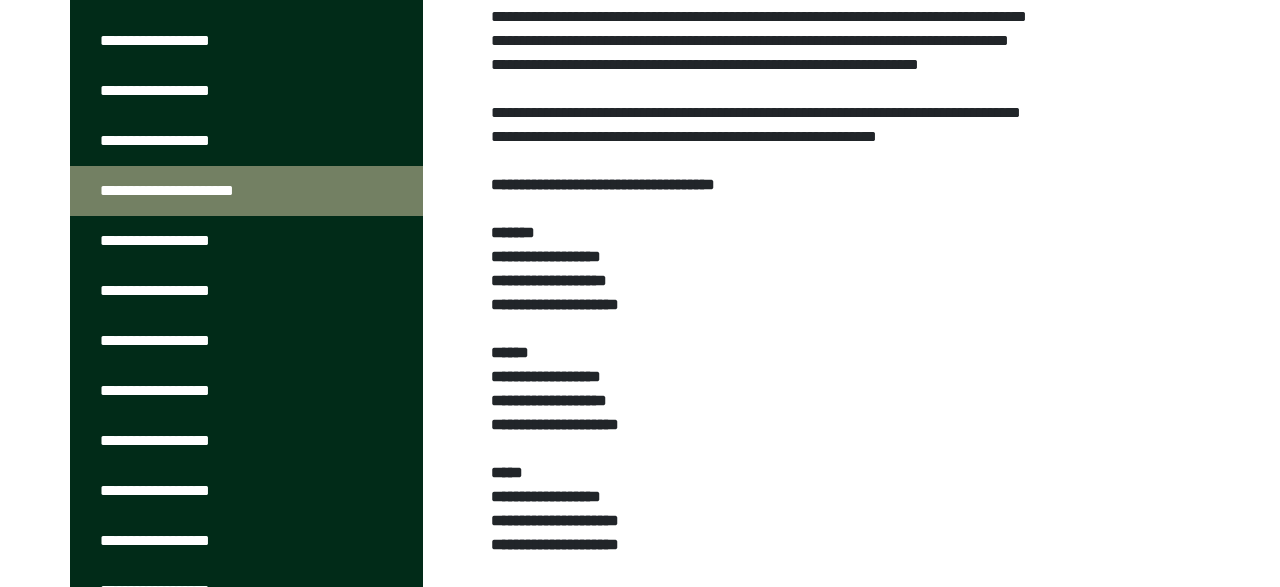 scroll, scrollTop: 948, scrollLeft: 0, axis: vertical 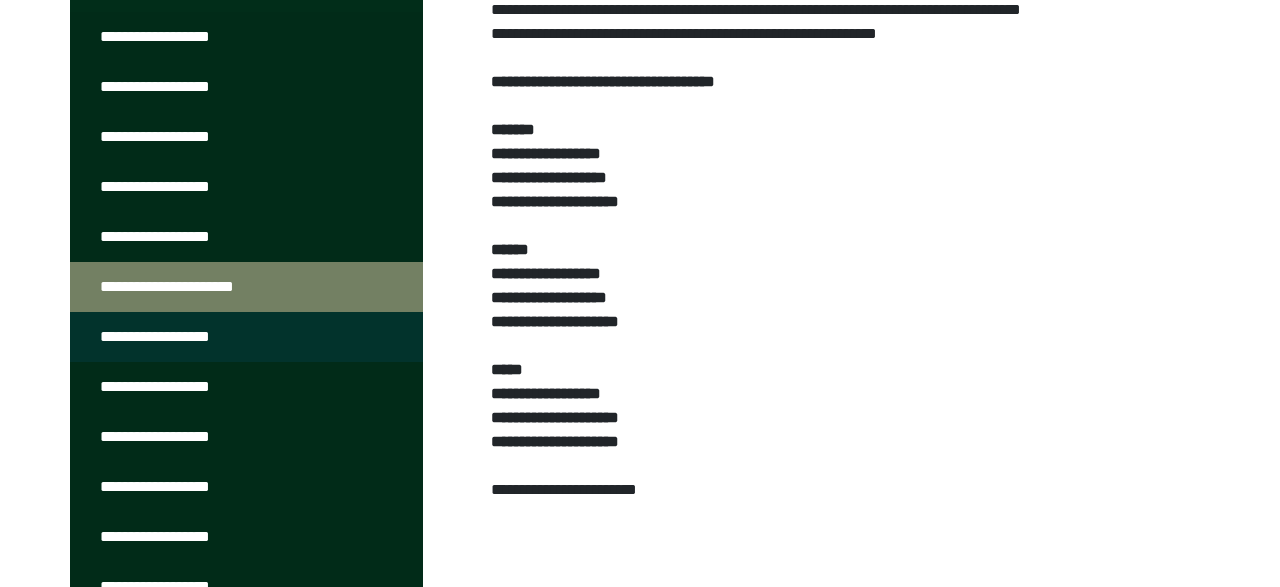 click on "**********" at bounding box center (175, 337) 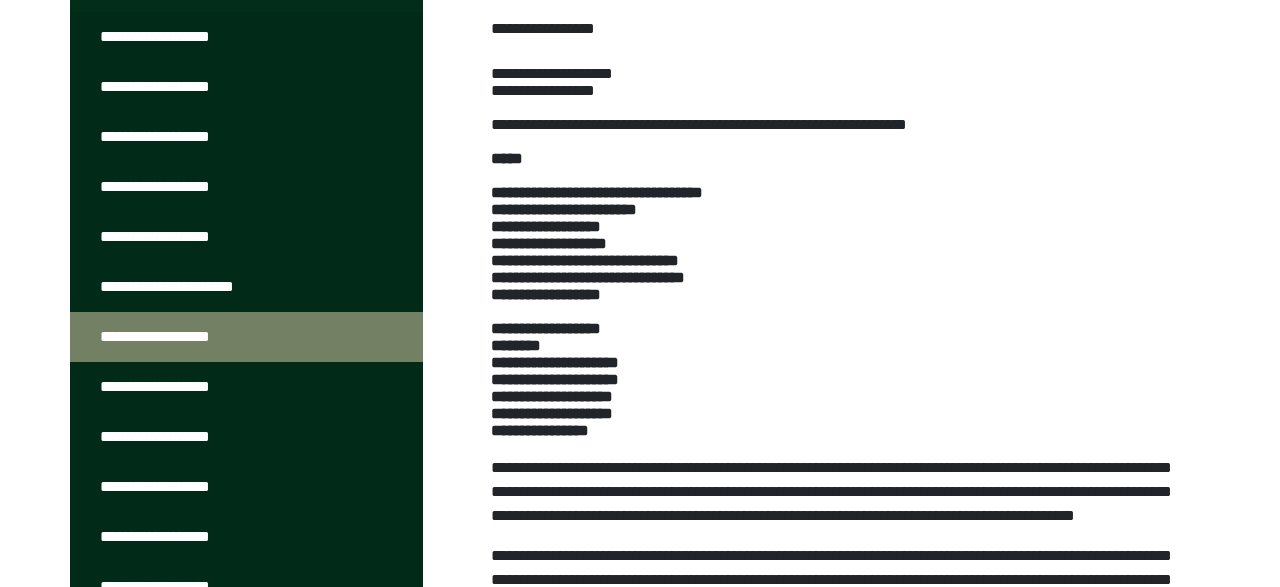scroll, scrollTop: 672, scrollLeft: 0, axis: vertical 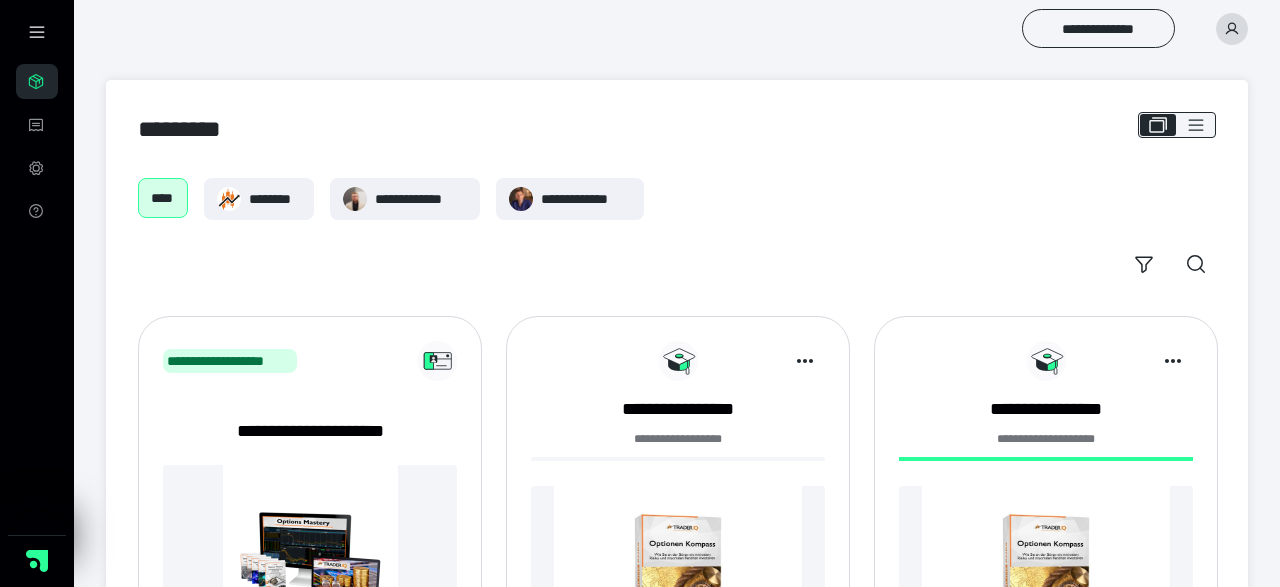 click on "****" at bounding box center [163, 198] 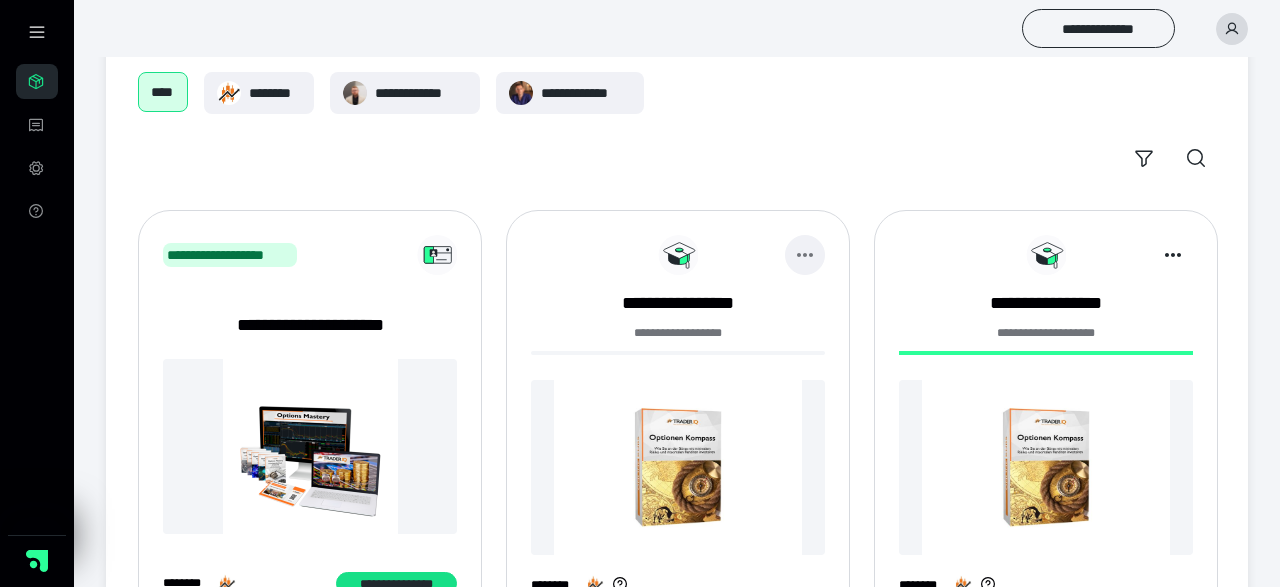 scroll, scrollTop: 0, scrollLeft: 0, axis: both 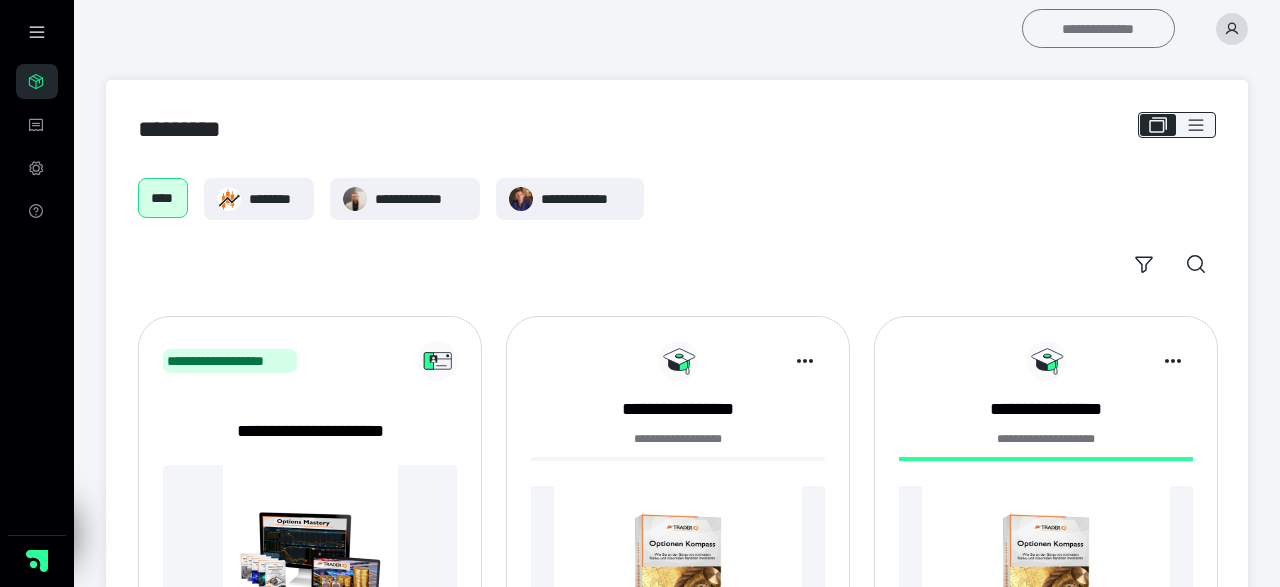 click on "**********" at bounding box center [1098, 28] 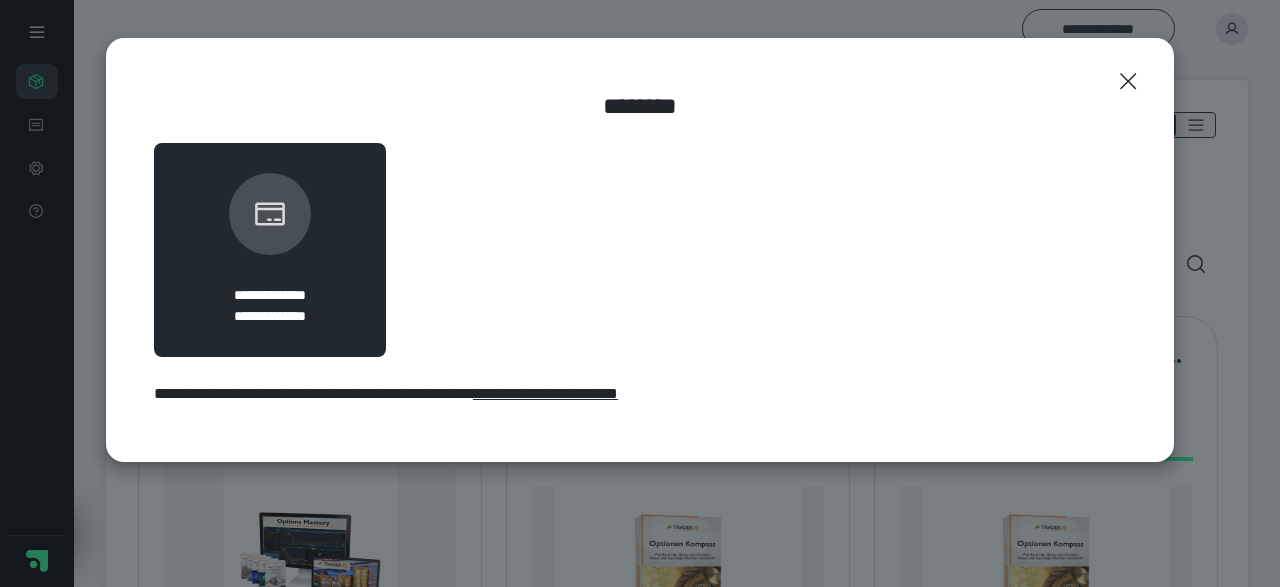scroll, scrollTop: 0, scrollLeft: 0, axis: both 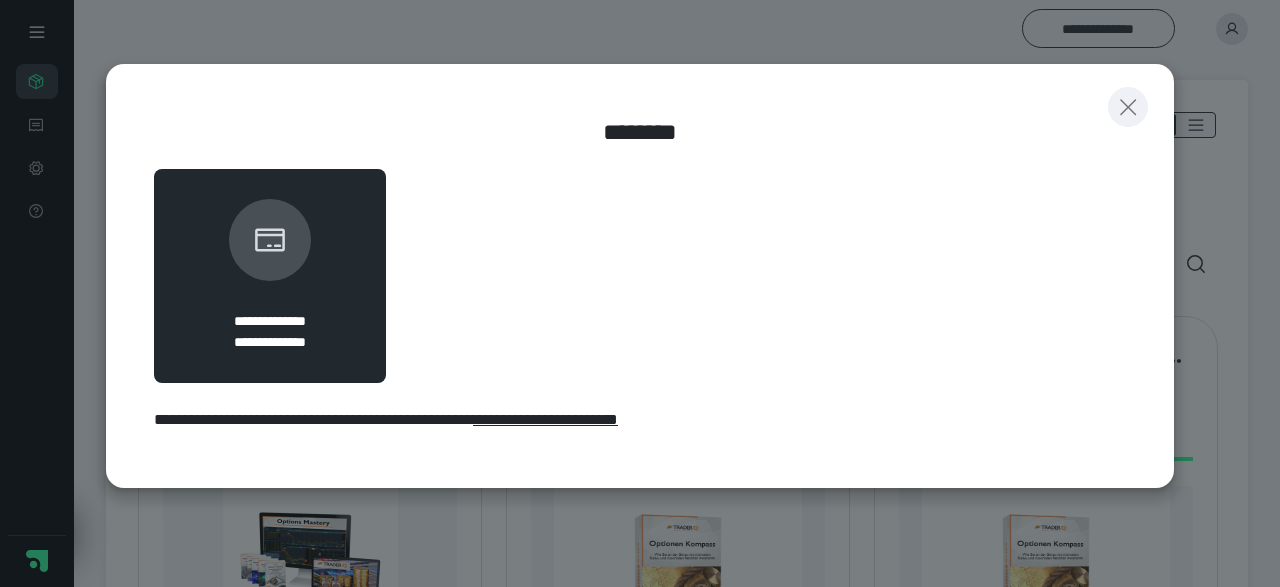 click 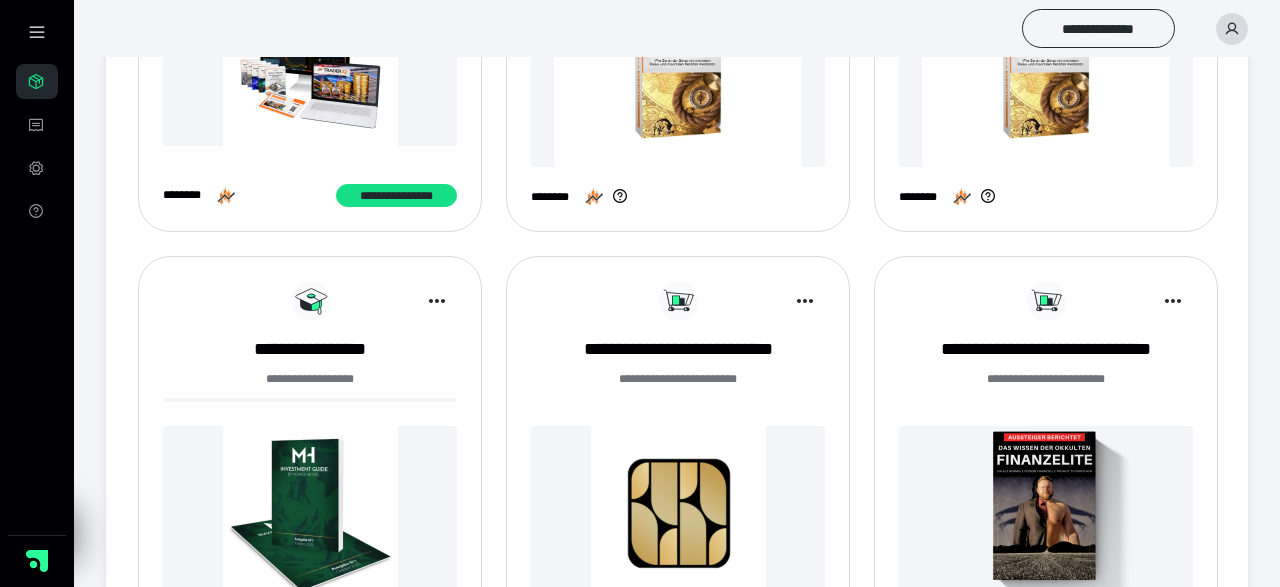scroll, scrollTop: 106, scrollLeft: 0, axis: vertical 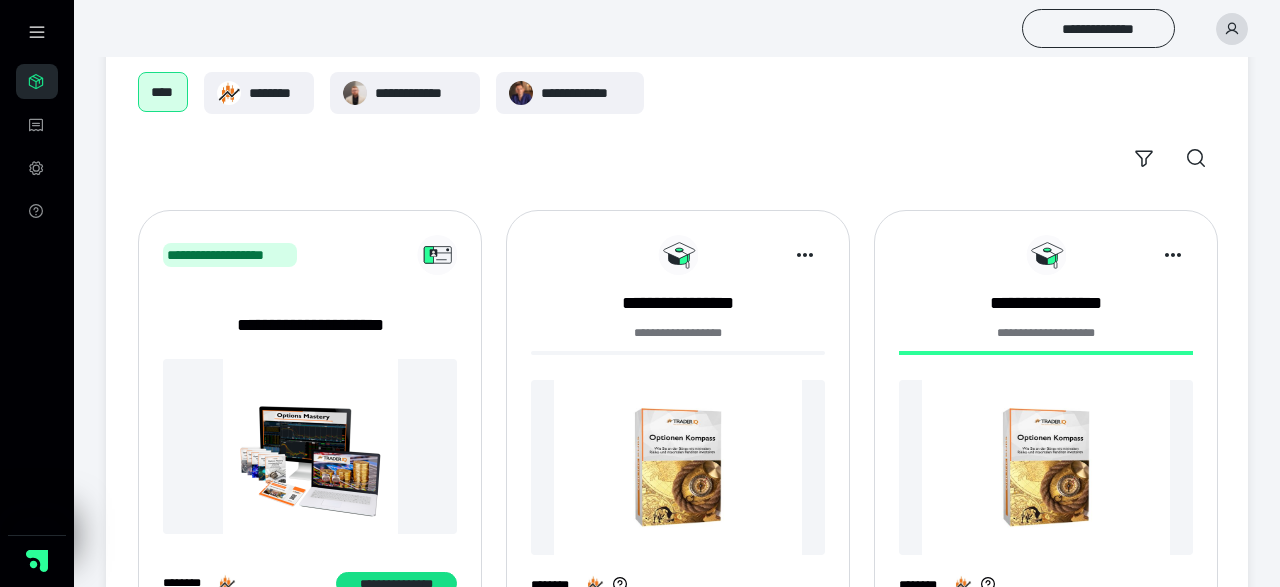 click 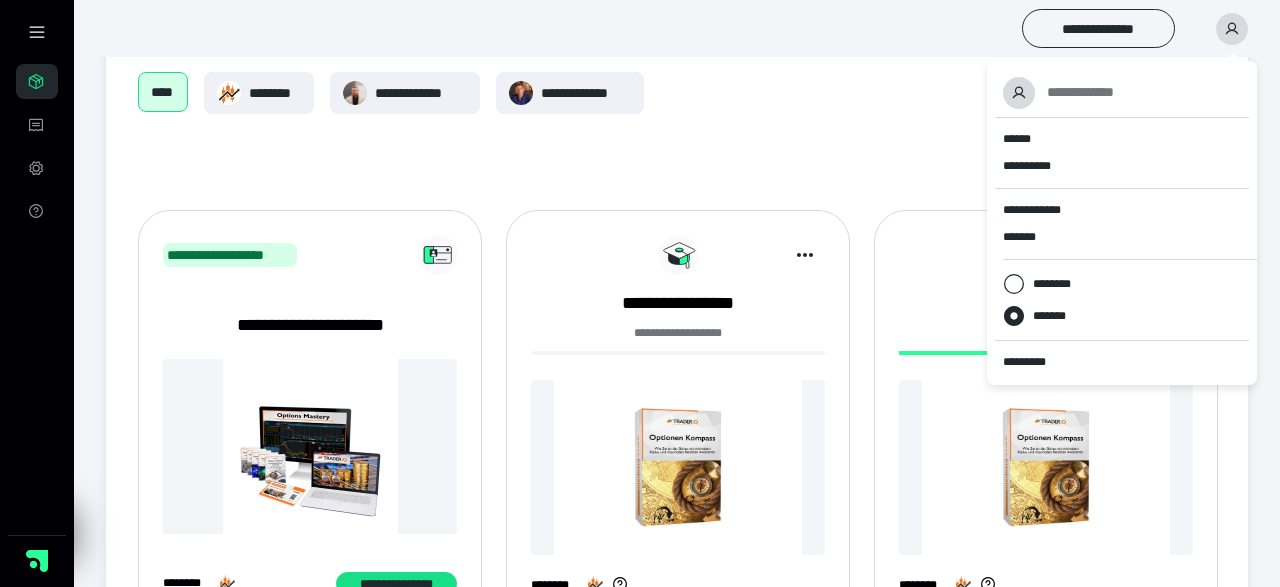 click 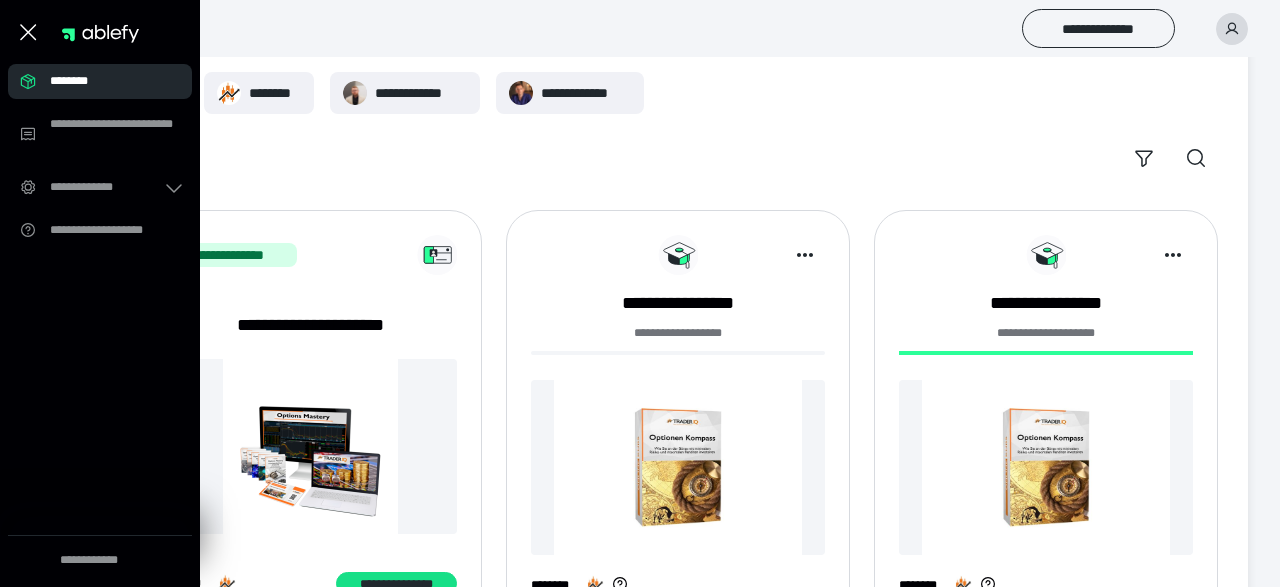 click on "********" at bounding box center (106, 81) 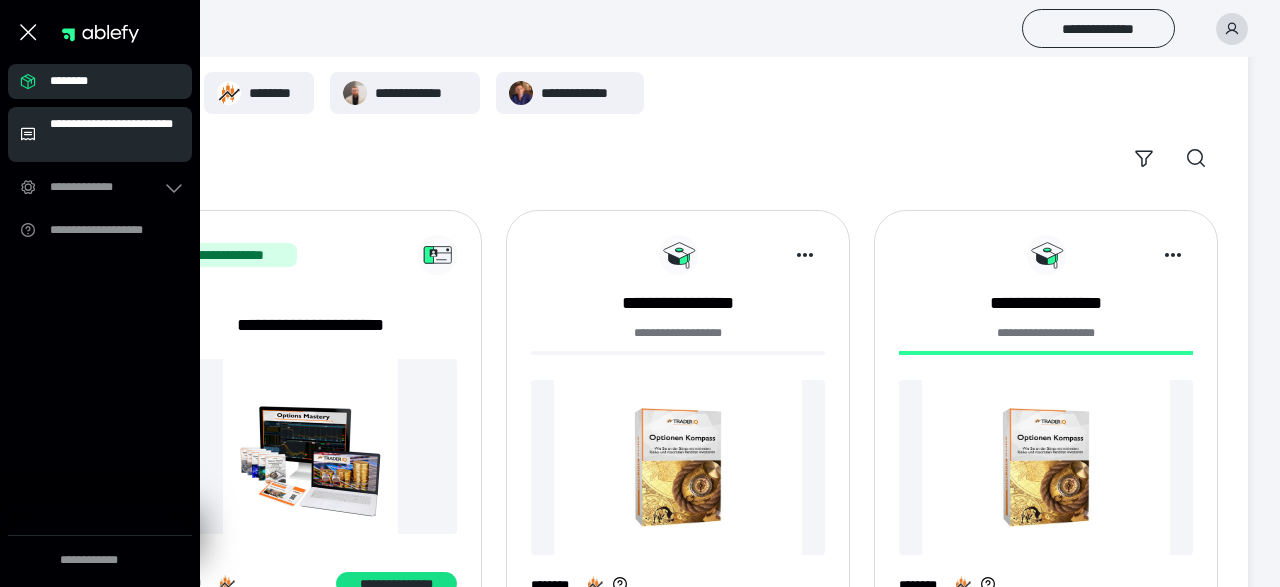 click on "**********" at bounding box center (115, 134) 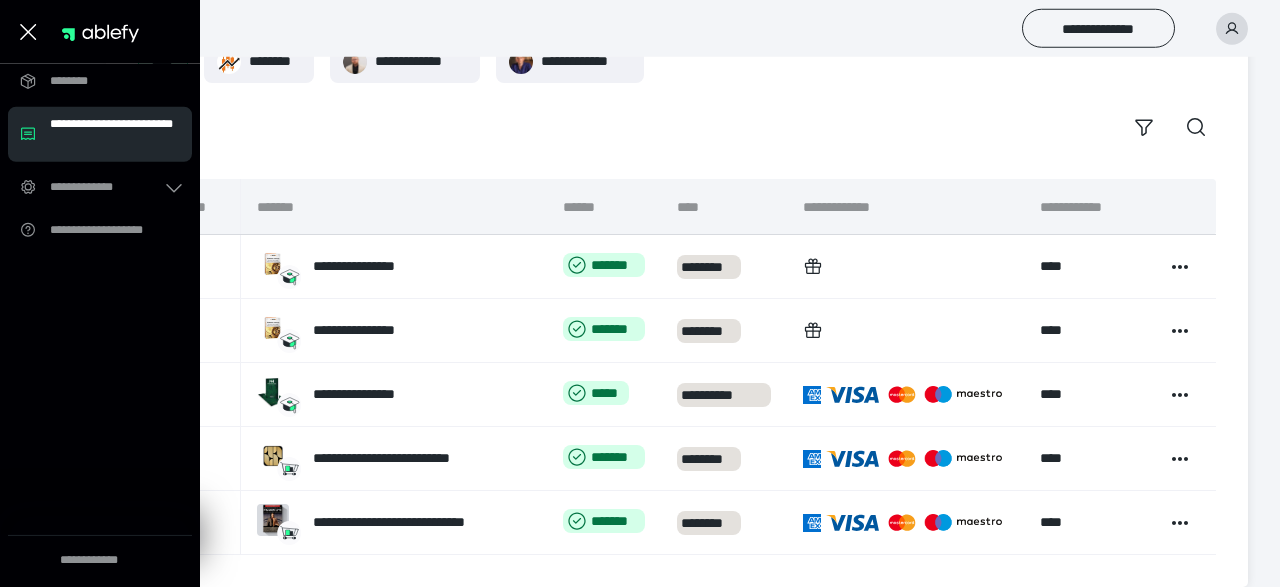 scroll, scrollTop: 154, scrollLeft: 0, axis: vertical 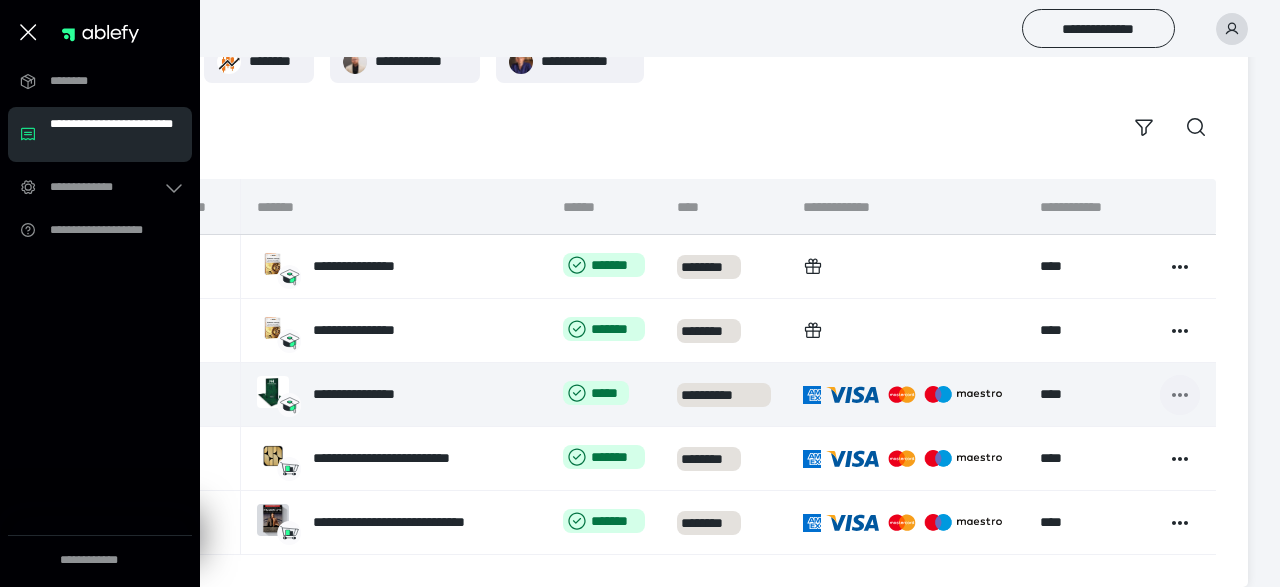 click 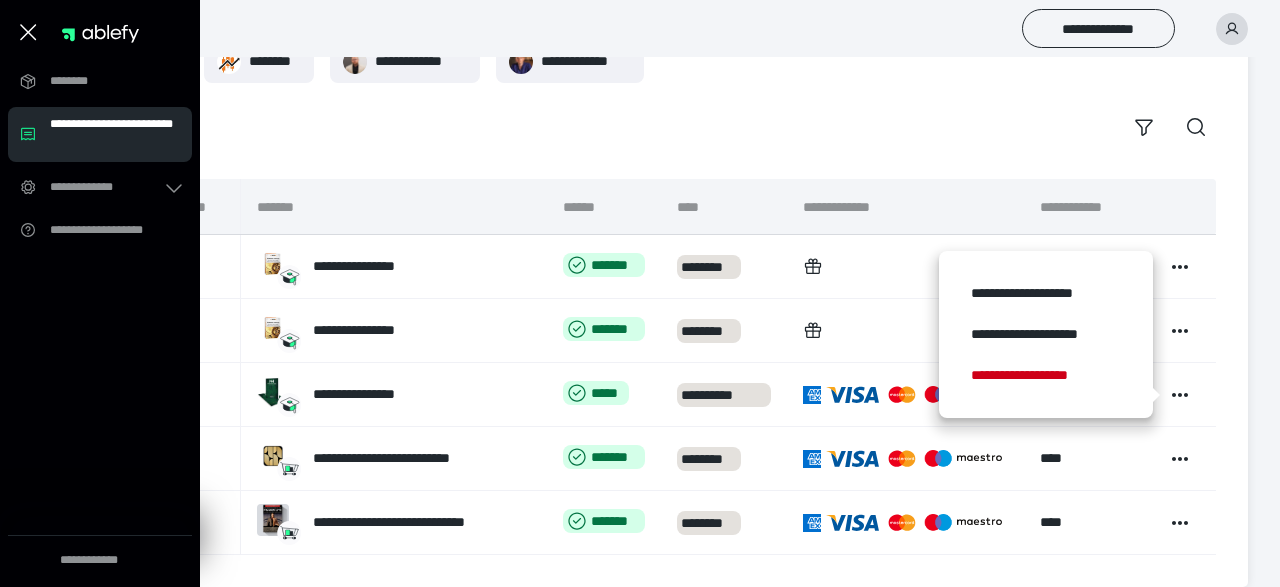click on "**********" at bounding box center (677, 94) 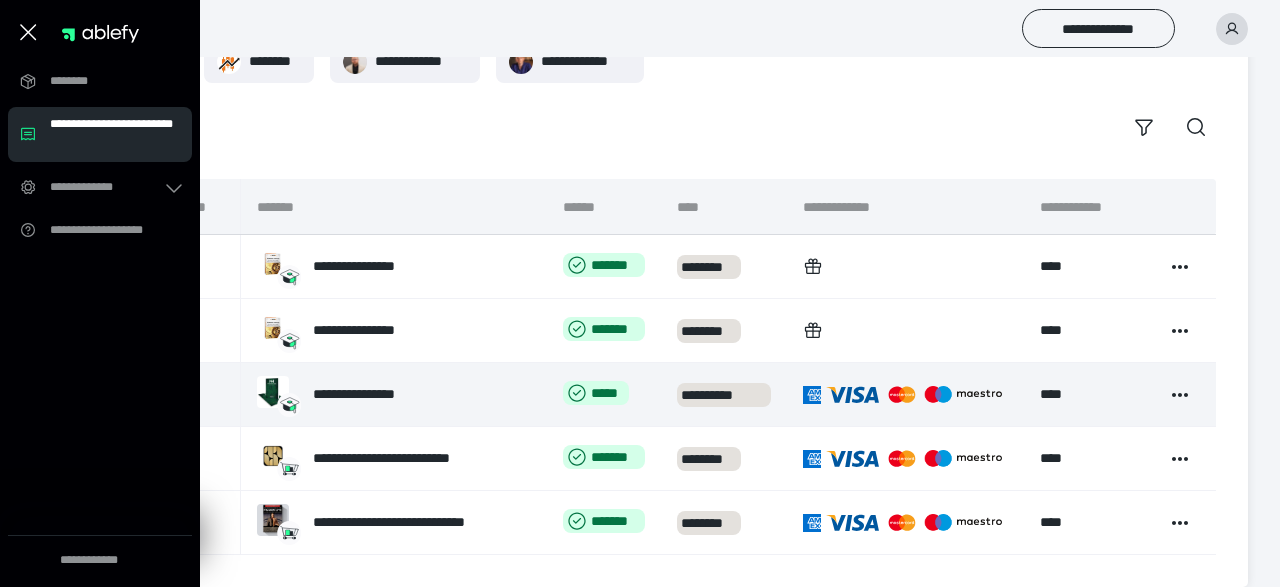 click on "**********" at bounding box center (394, 394) 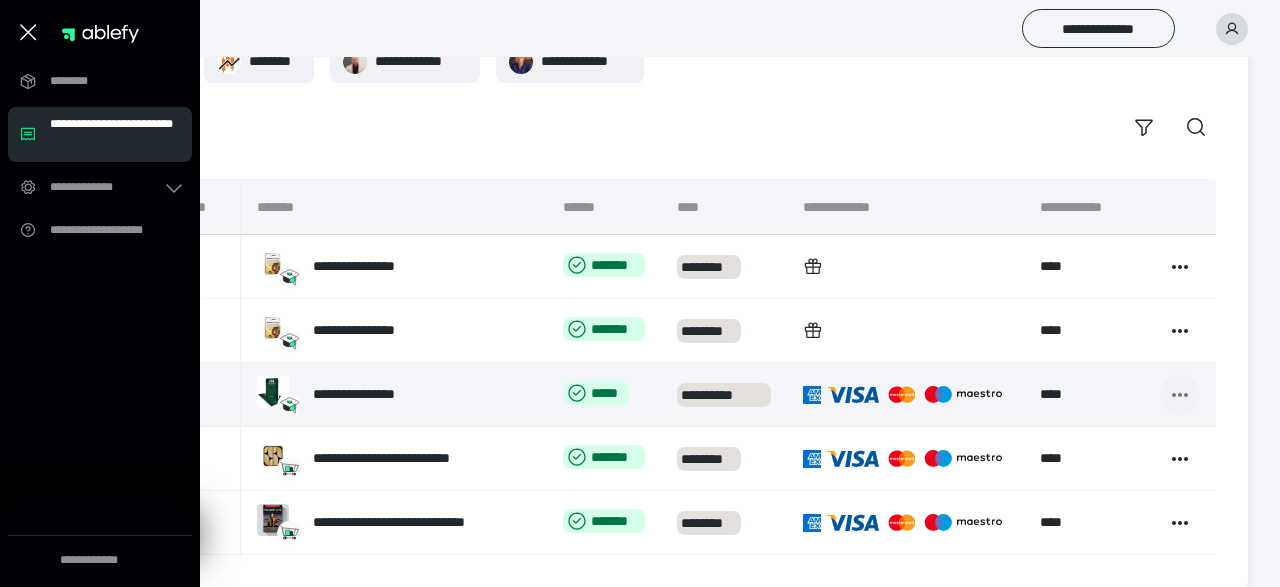 click 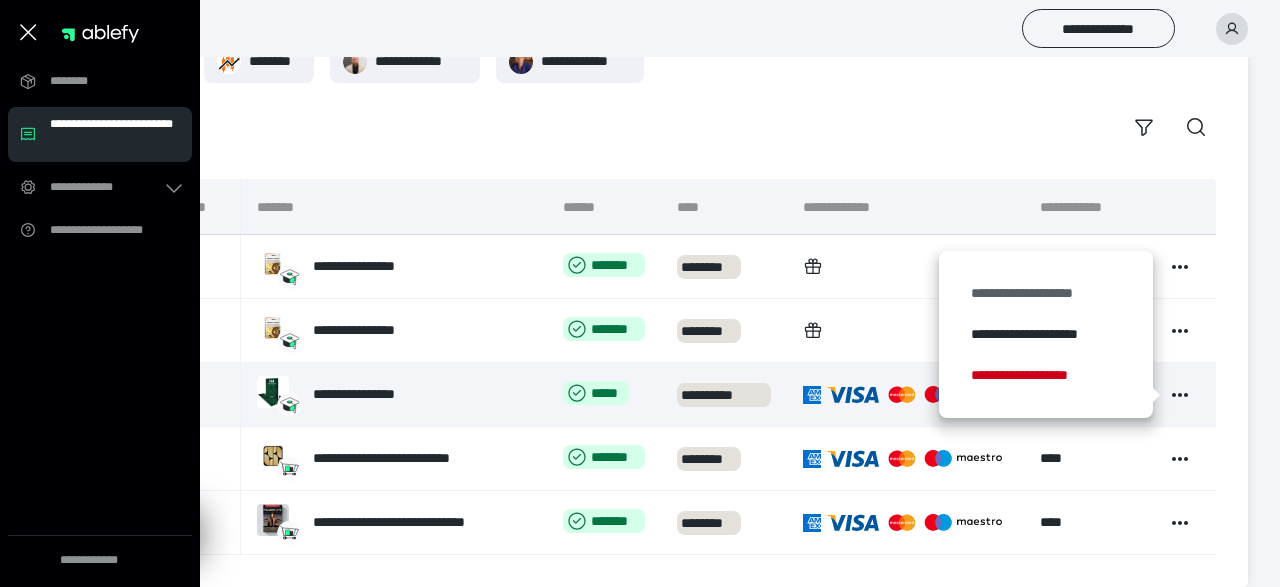 click on "**********" at bounding box center [1045, 293] 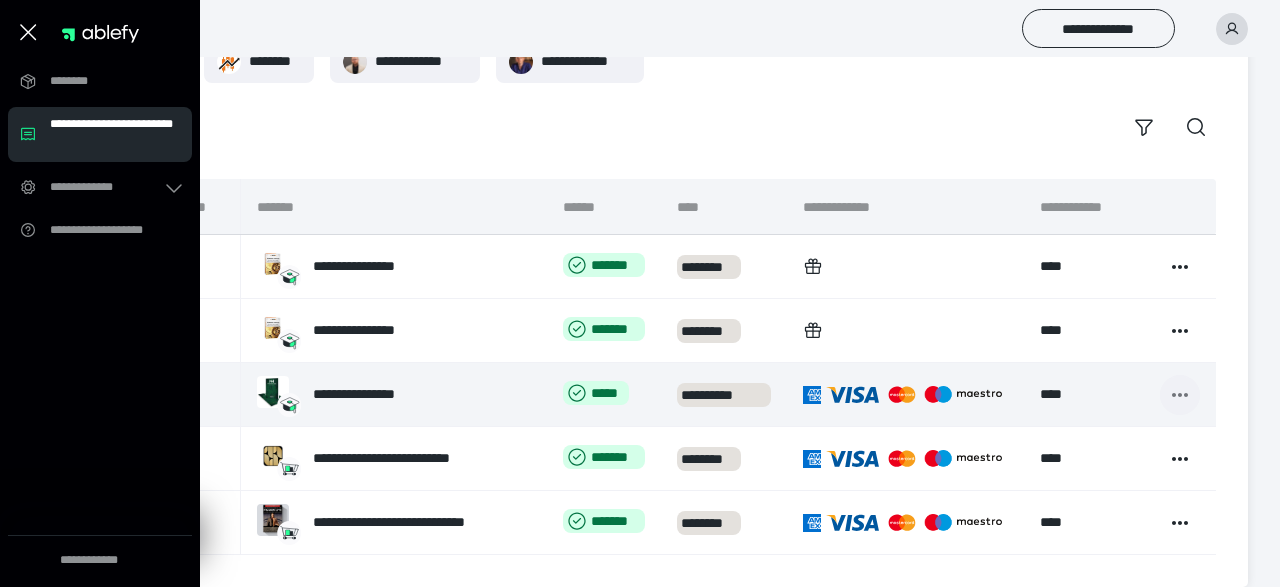 click 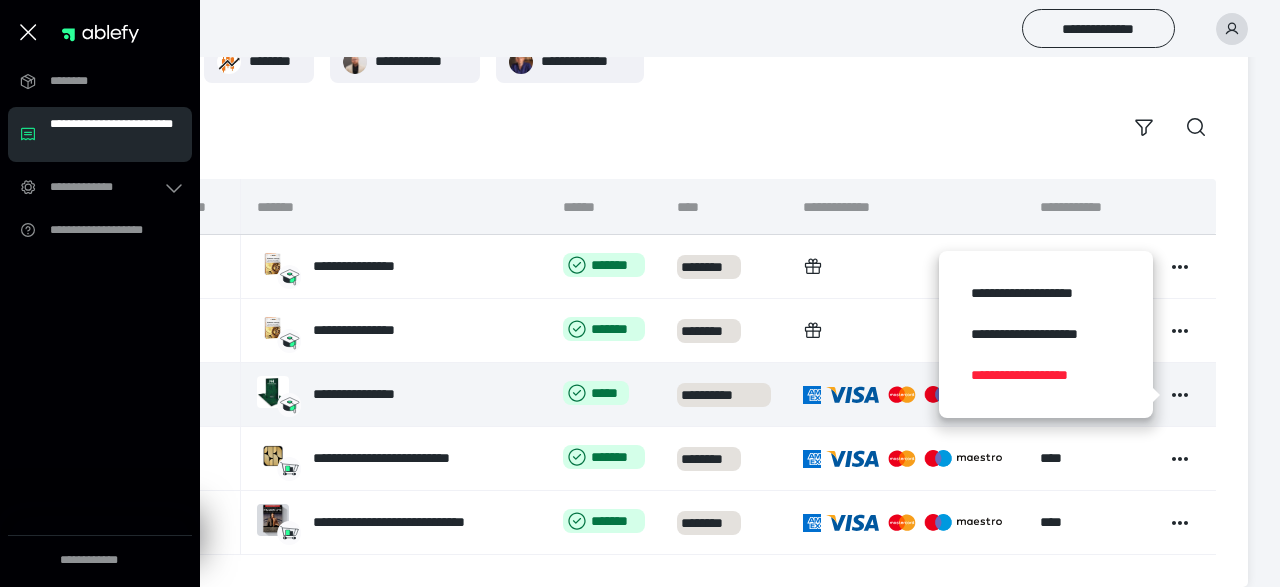click on "**********" at bounding box center [1045, 375] 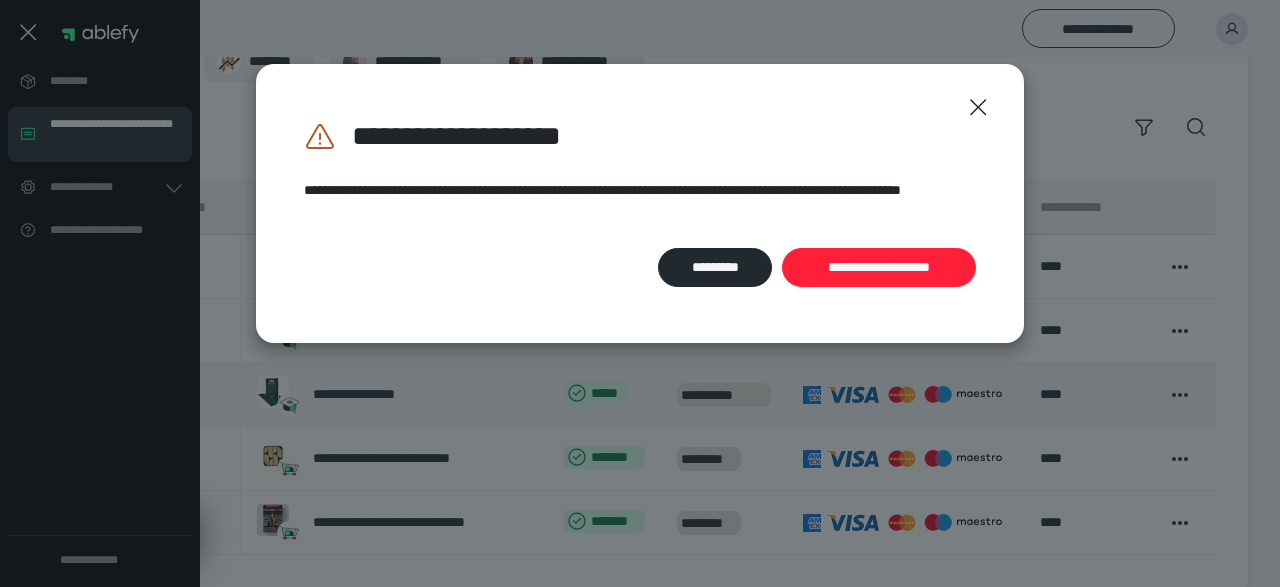 click on "**********" at bounding box center (879, 267) 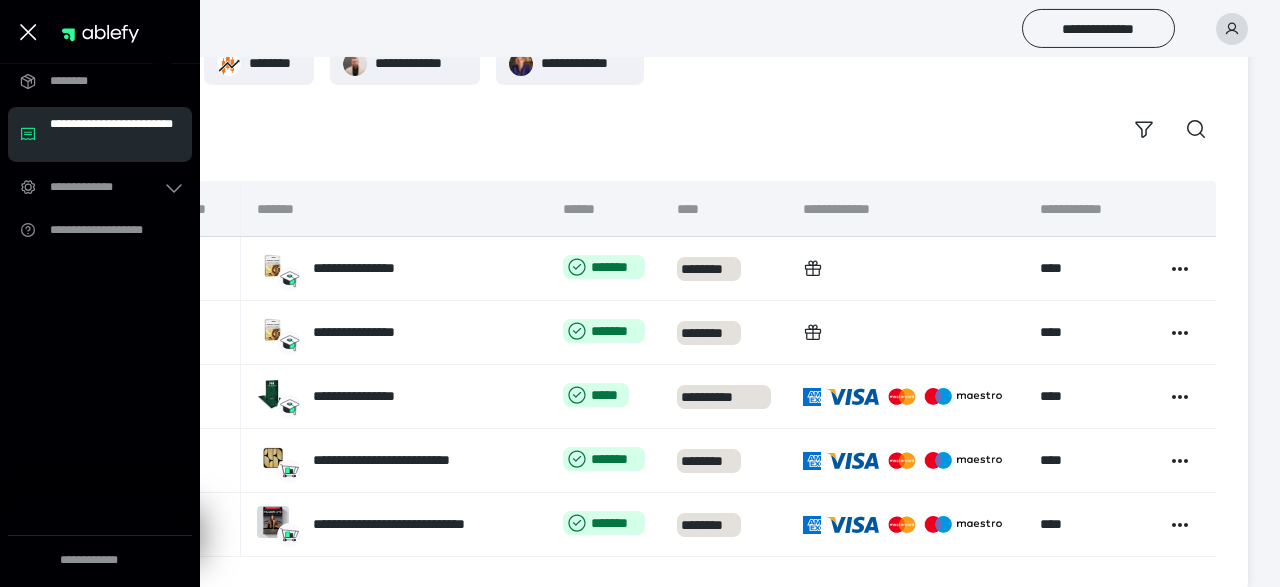 scroll, scrollTop: 154, scrollLeft: 0, axis: vertical 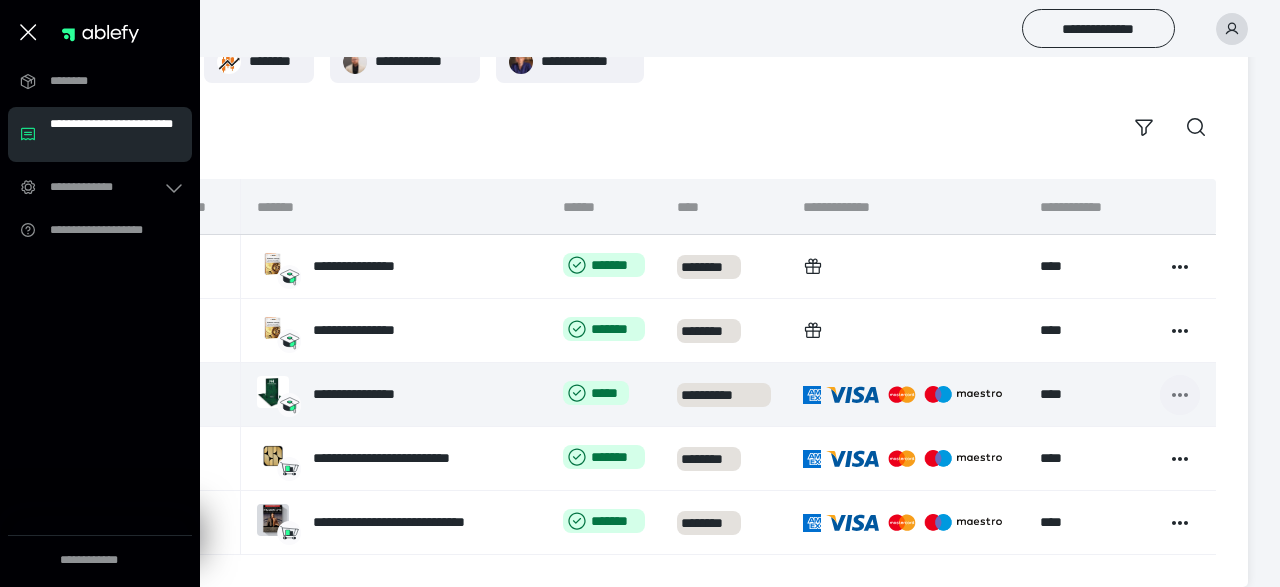 click 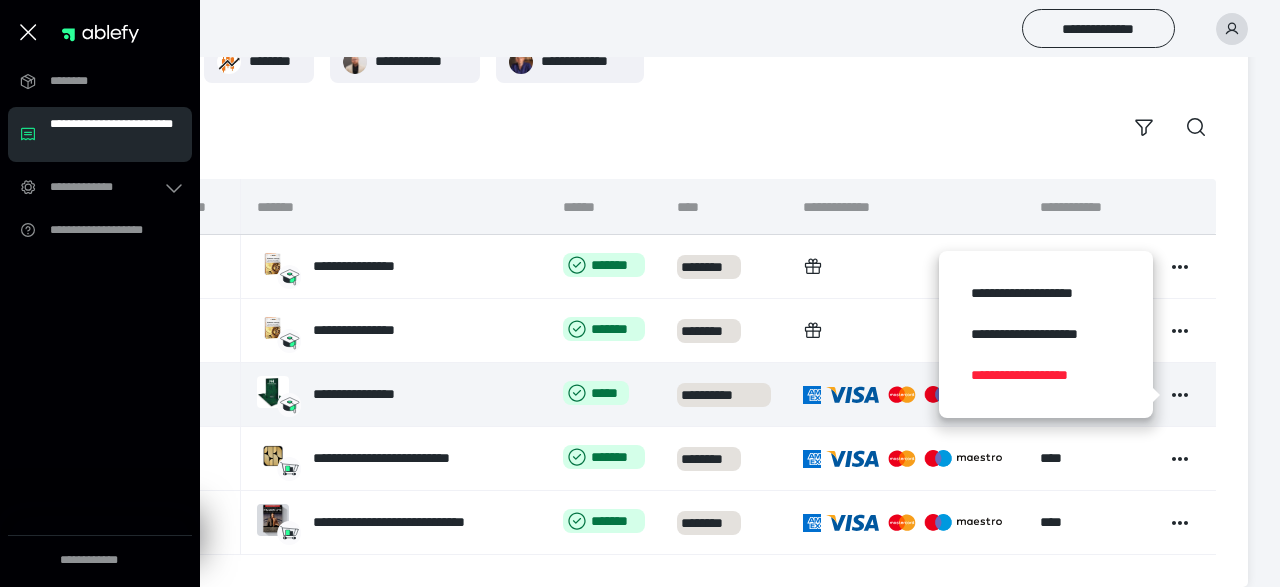 click on "**********" at bounding box center (1045, 375) 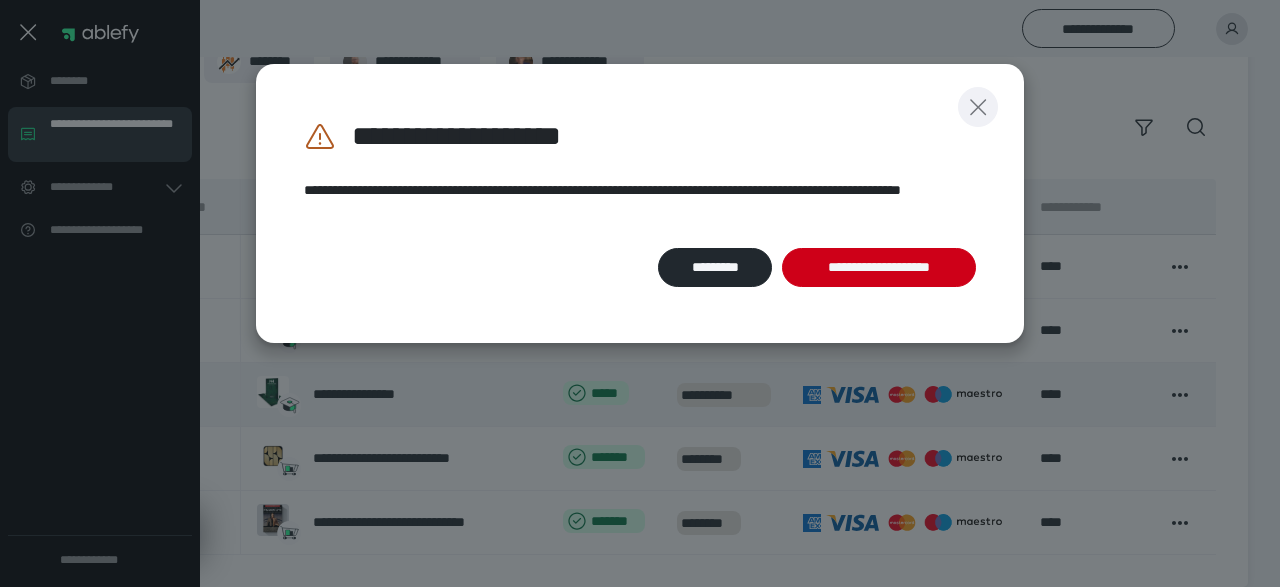 click 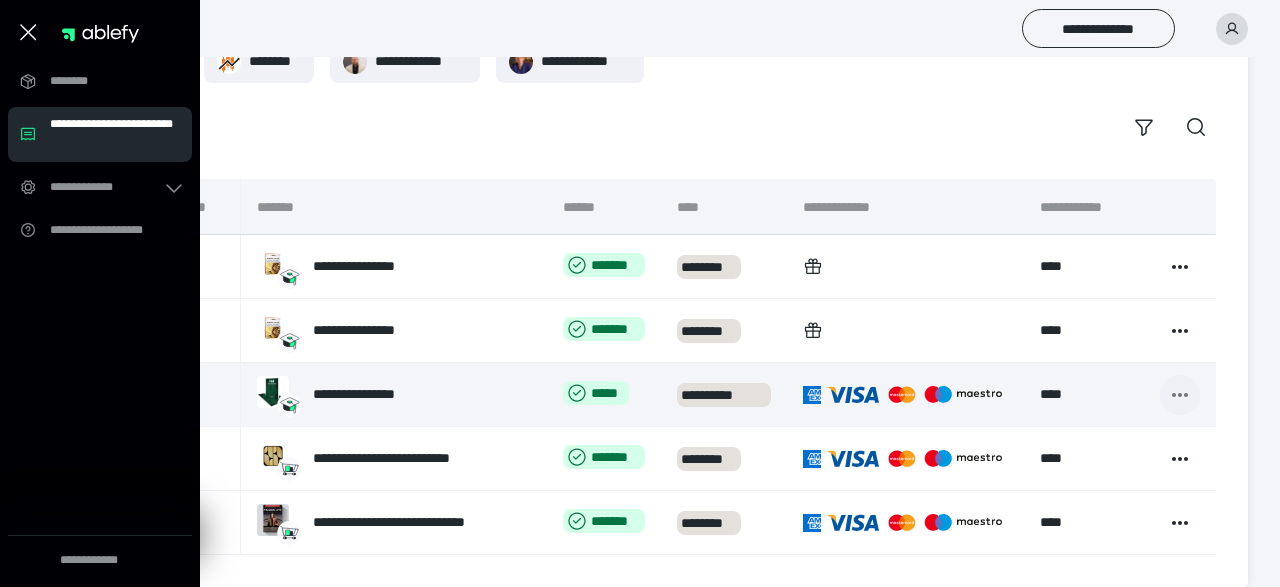 click 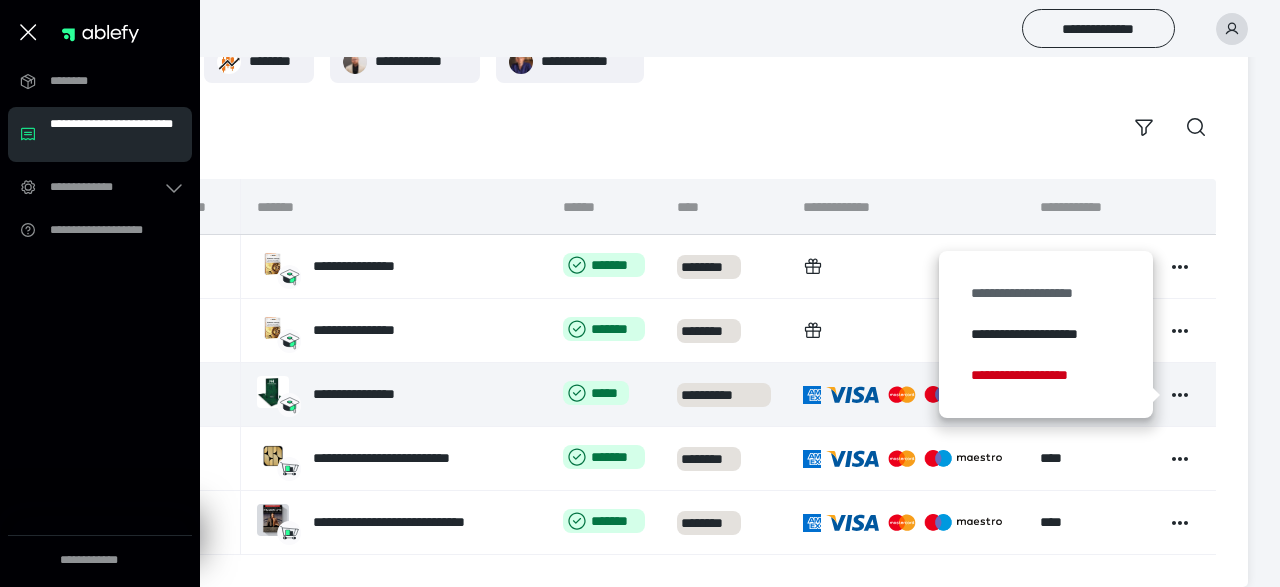 click on "**********" at bounding box center [1045, 293] 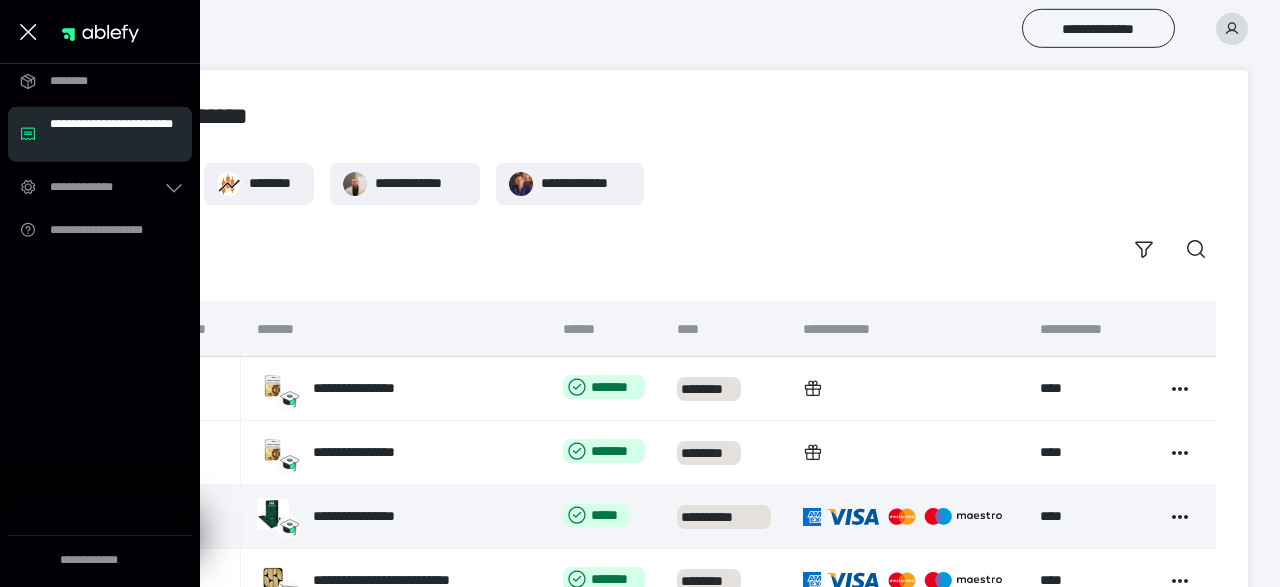 scroll, scrollTop: 0, scrollLeft: 0, axis: both 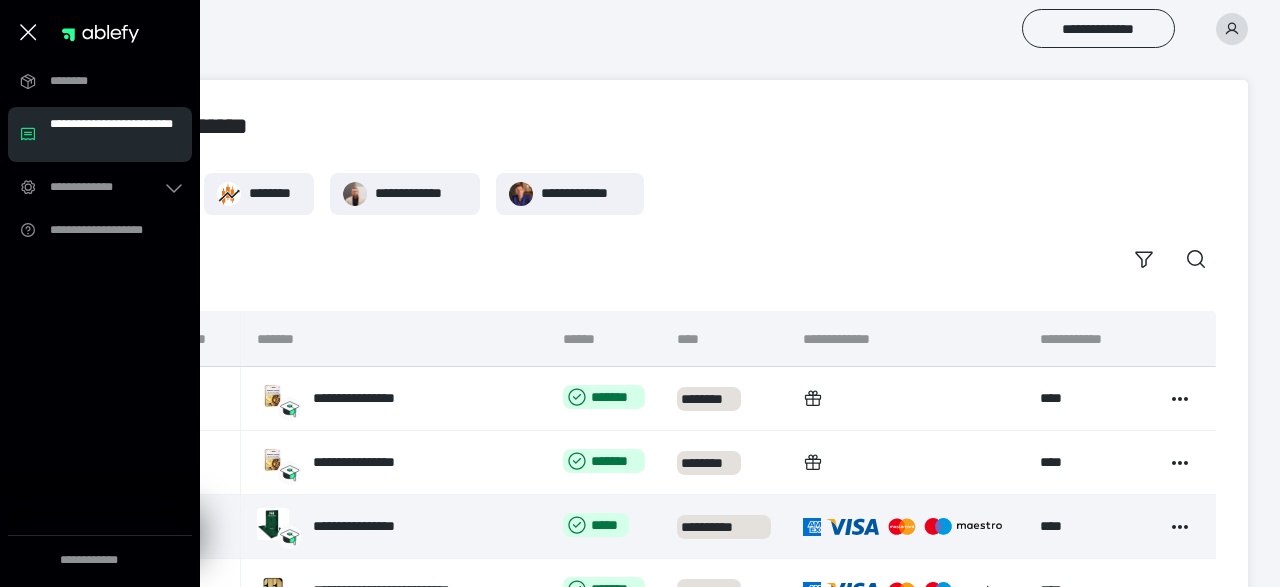 click on "**********" at bounding box center [740, 28] 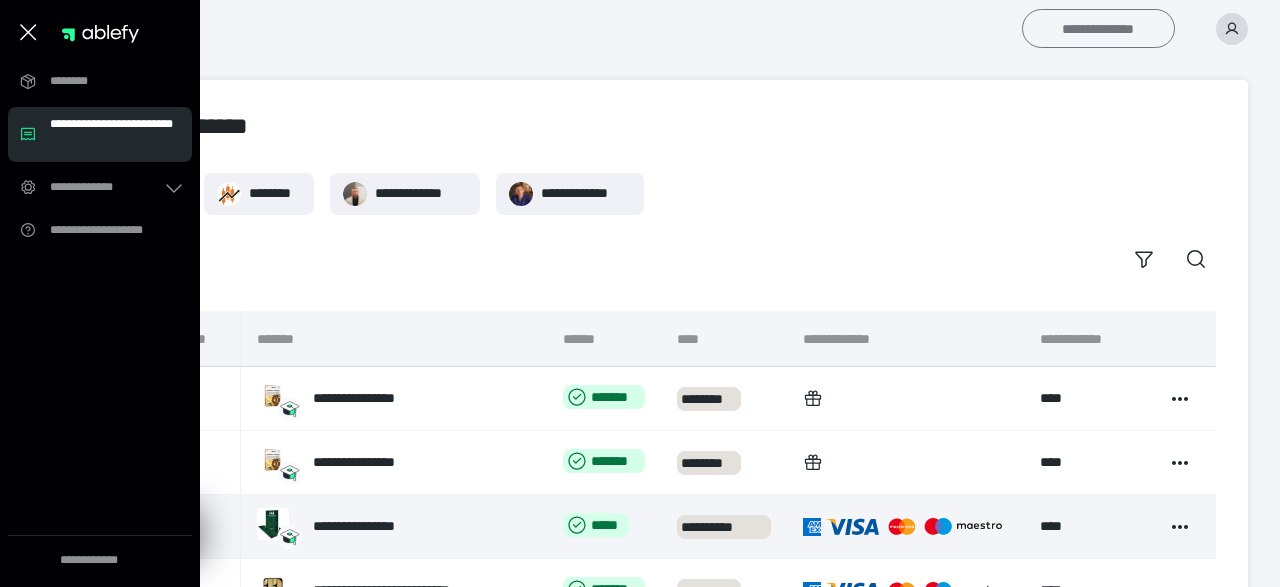 click on "**********" at bounding box center (1098, 28) 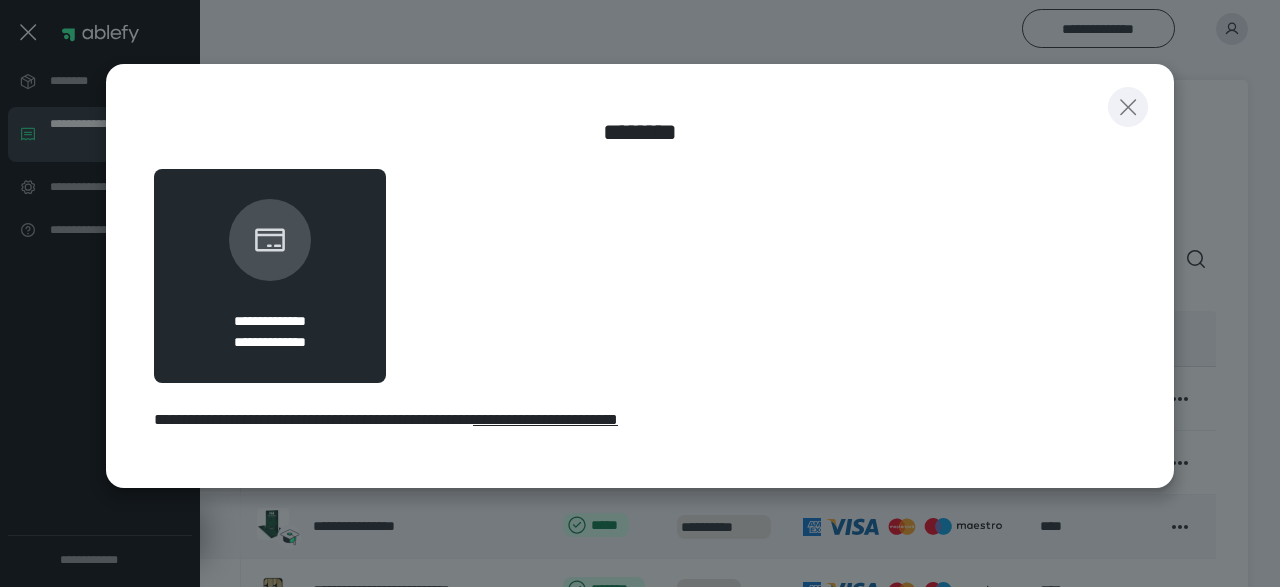 click 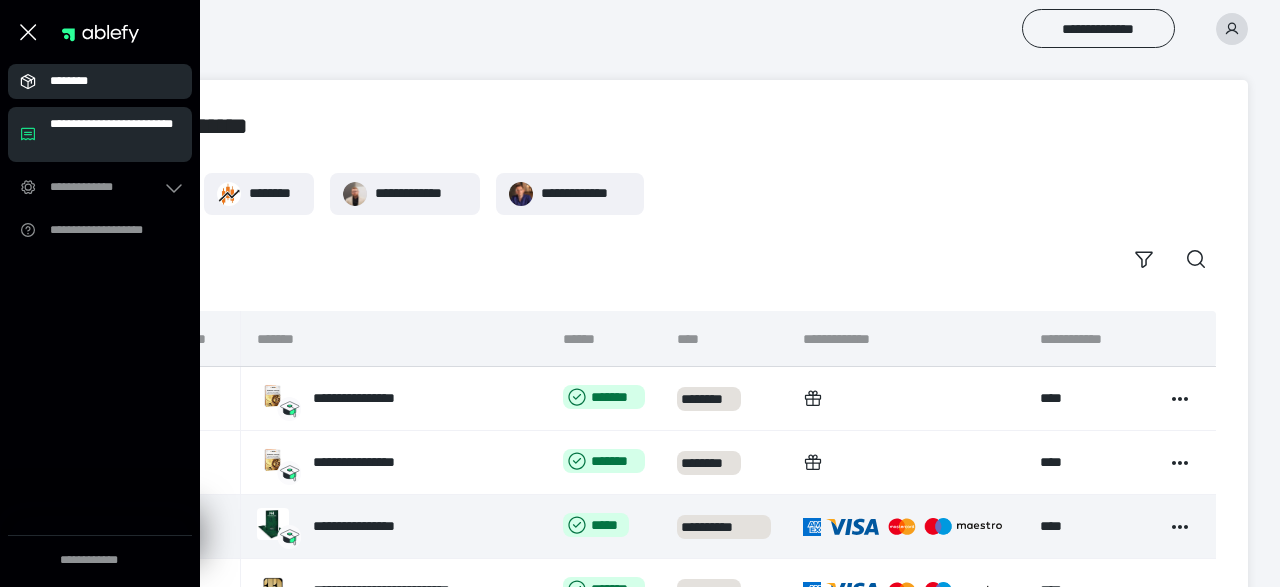 scroll, scrollTop: 154, scrollLeft: 0, axis: vertical 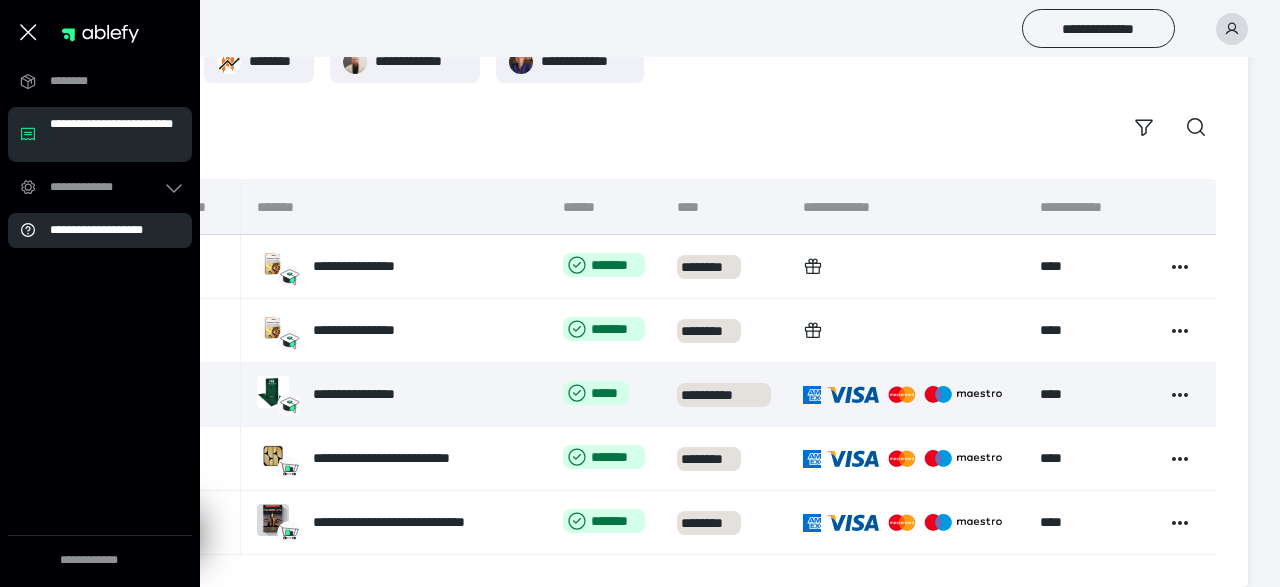 click on "**********" at bounding box center [106, 230] 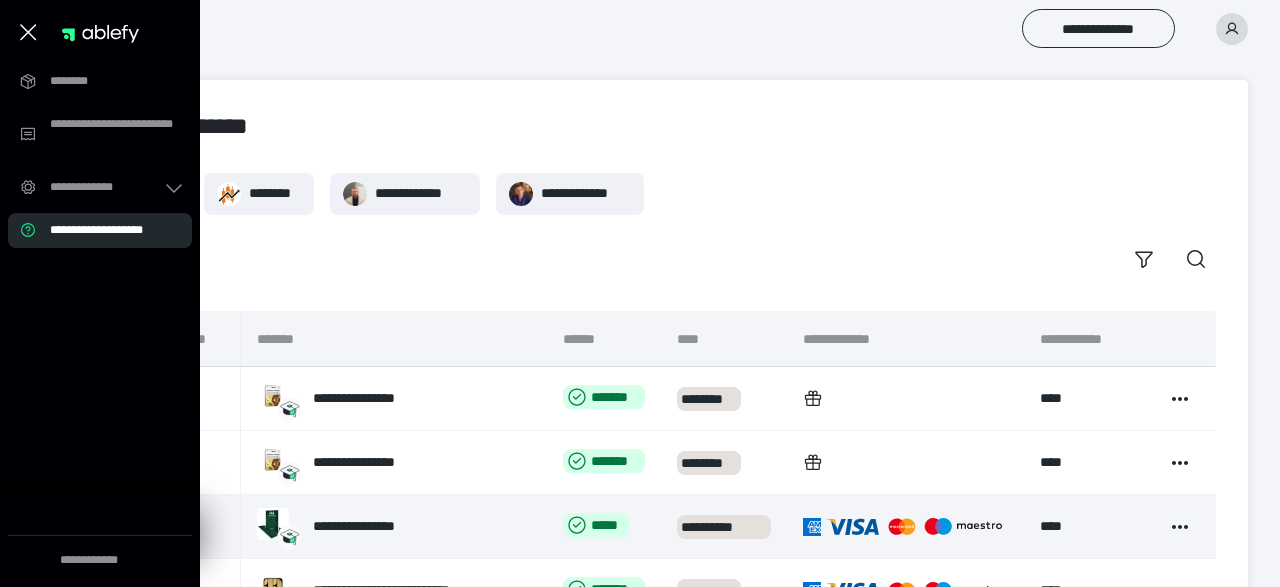 scroll, scrollTop: 154, scrollLeft: 0, axis: vertical 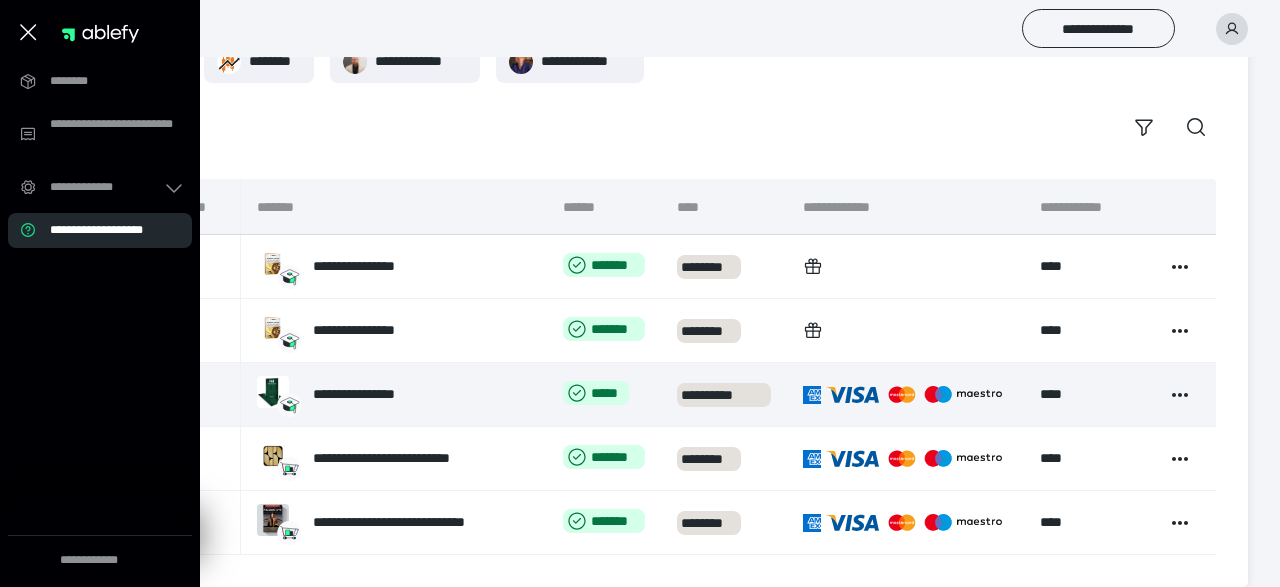 click 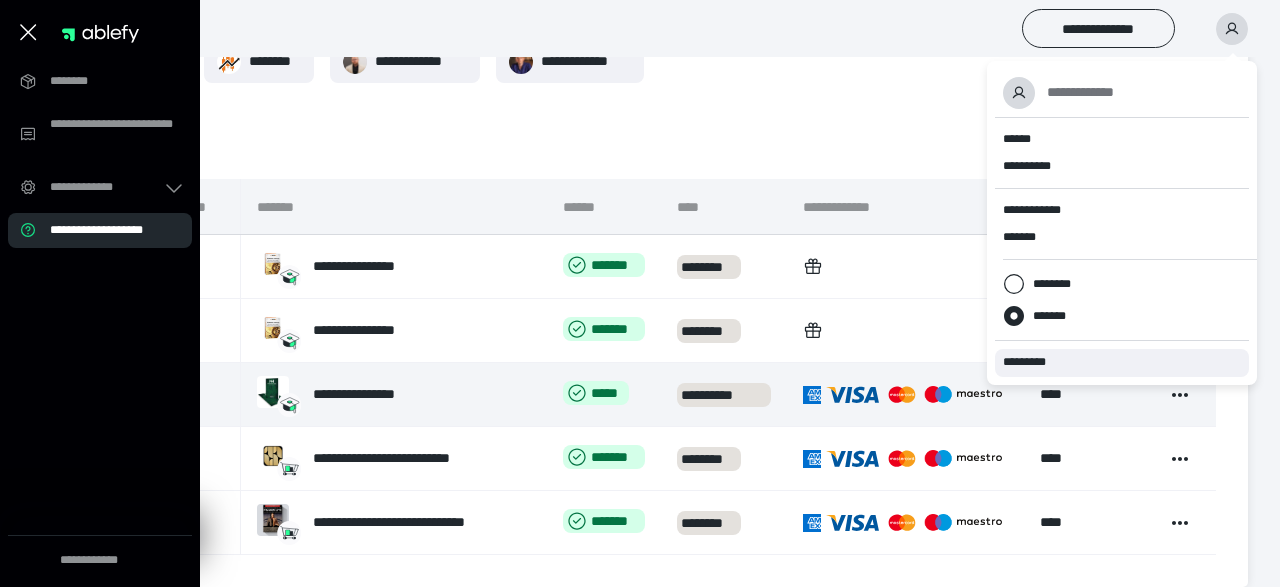 click on "*********" at bounding box center (1033, 362) 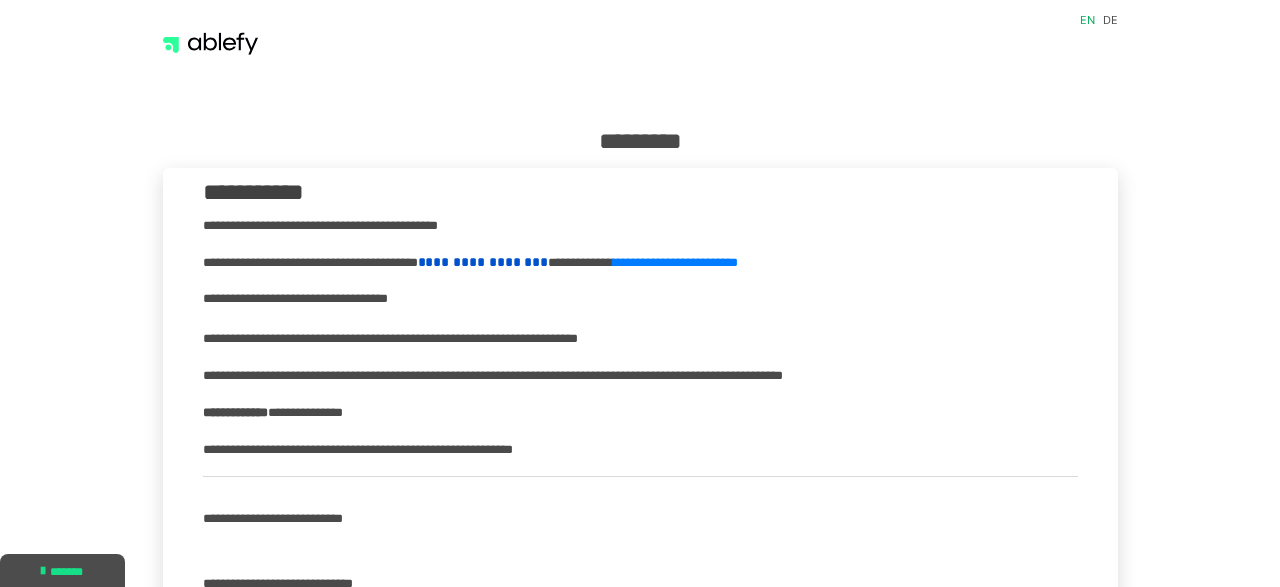 scroll, scrollTop: 0, scrollLeft: 0, axis: both 